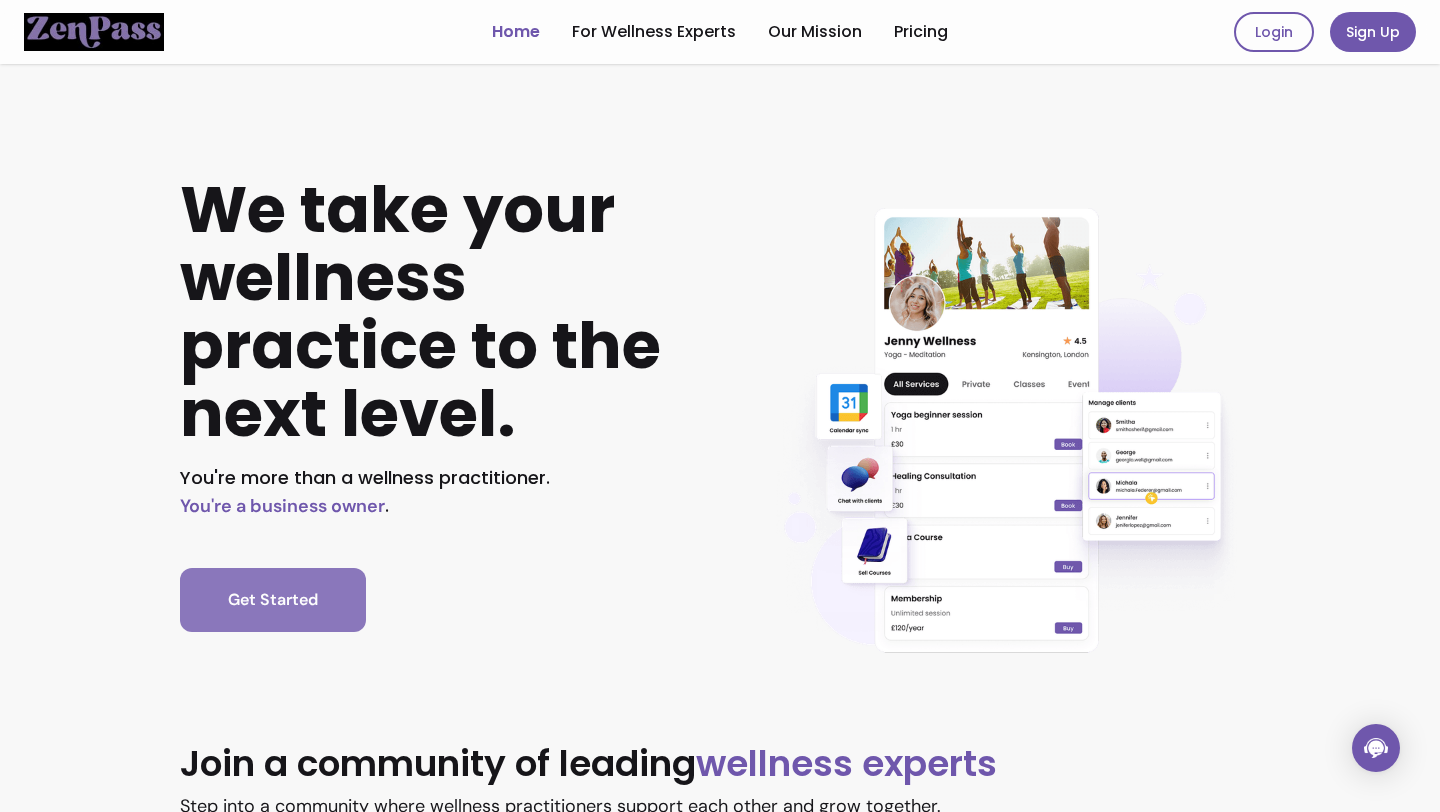 scroll, scrollTop: 0, scrollLeft: 0, axis: both 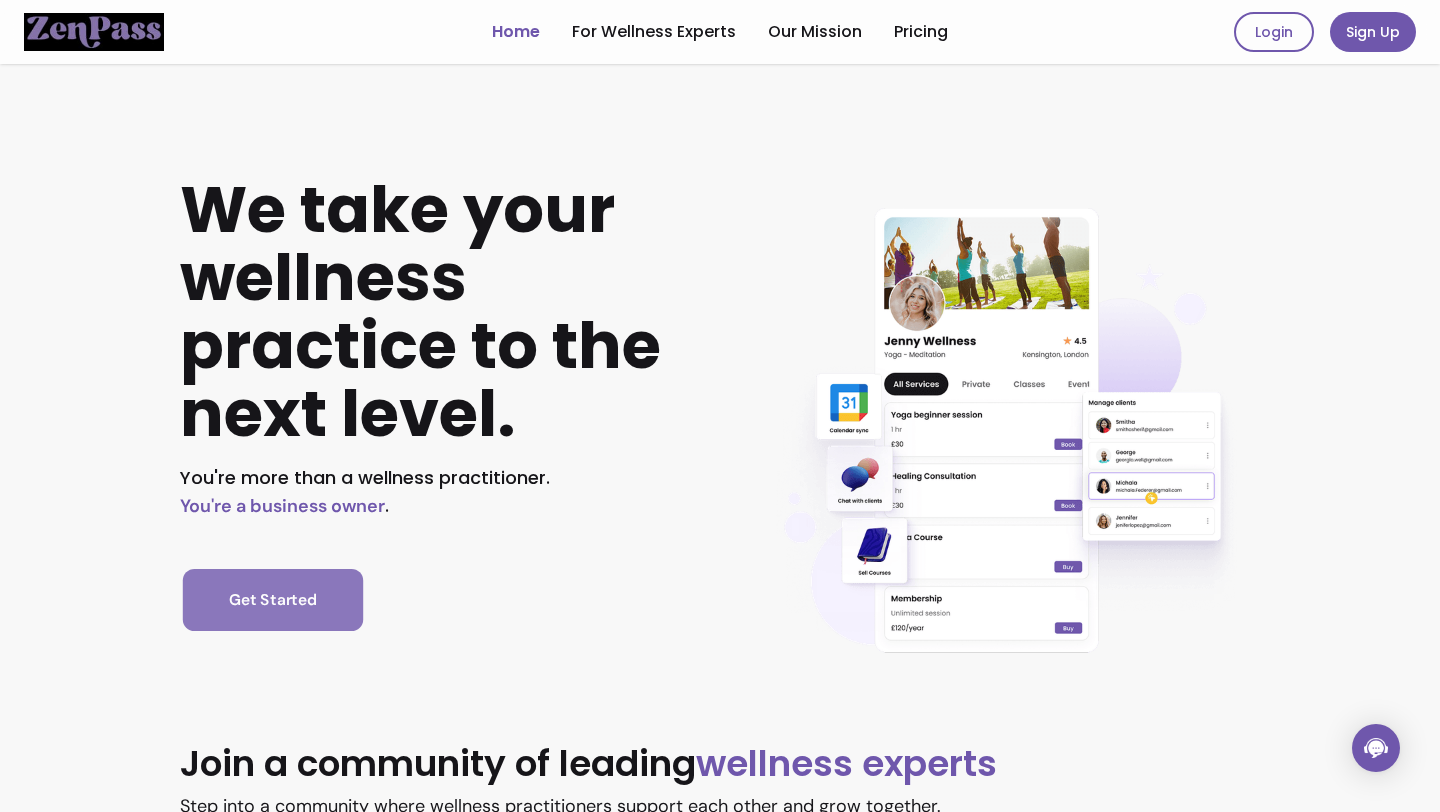 click on "Get Started" at bounding box center [273, 600] 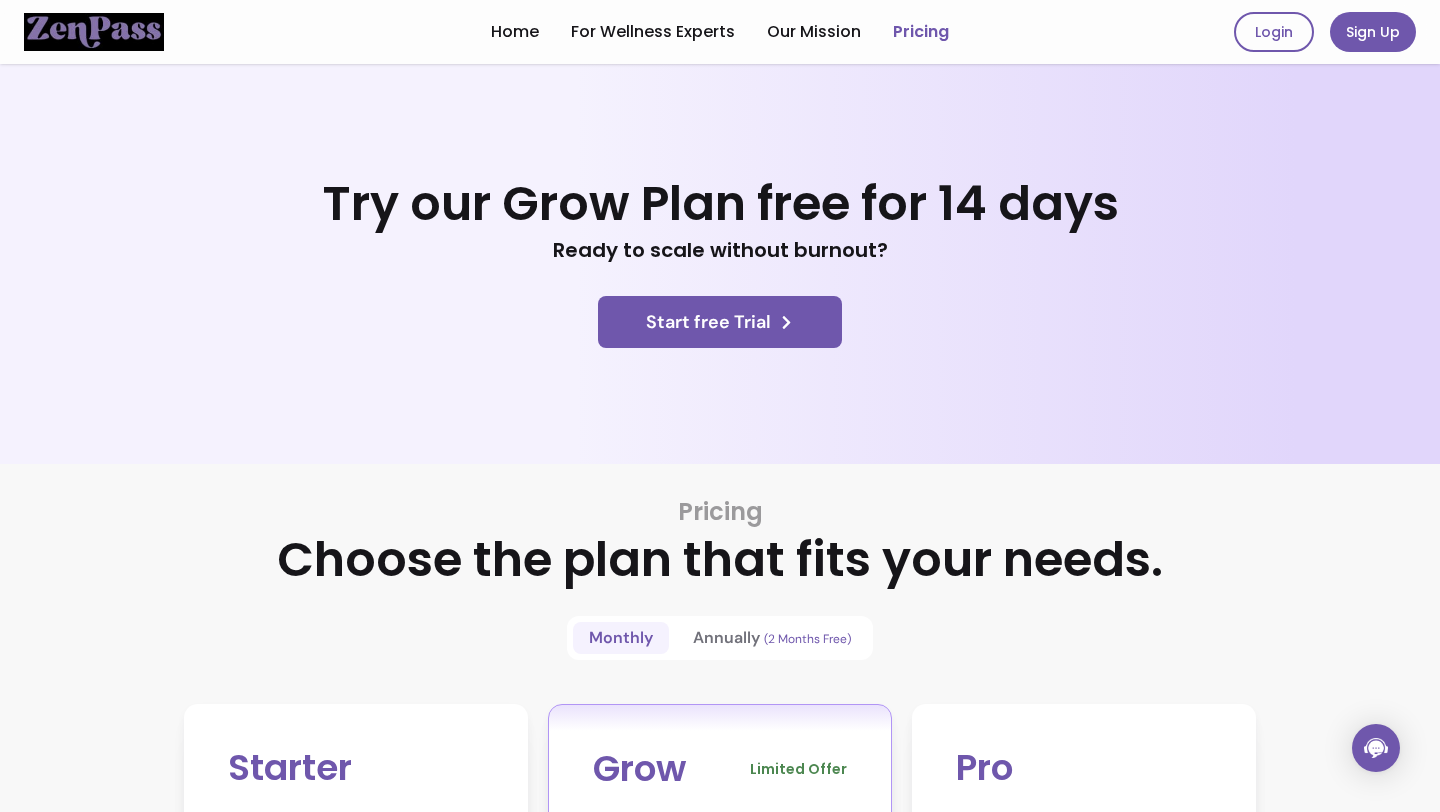 scroll, scrollTop: 0, scrollLeft: 0, axis: both 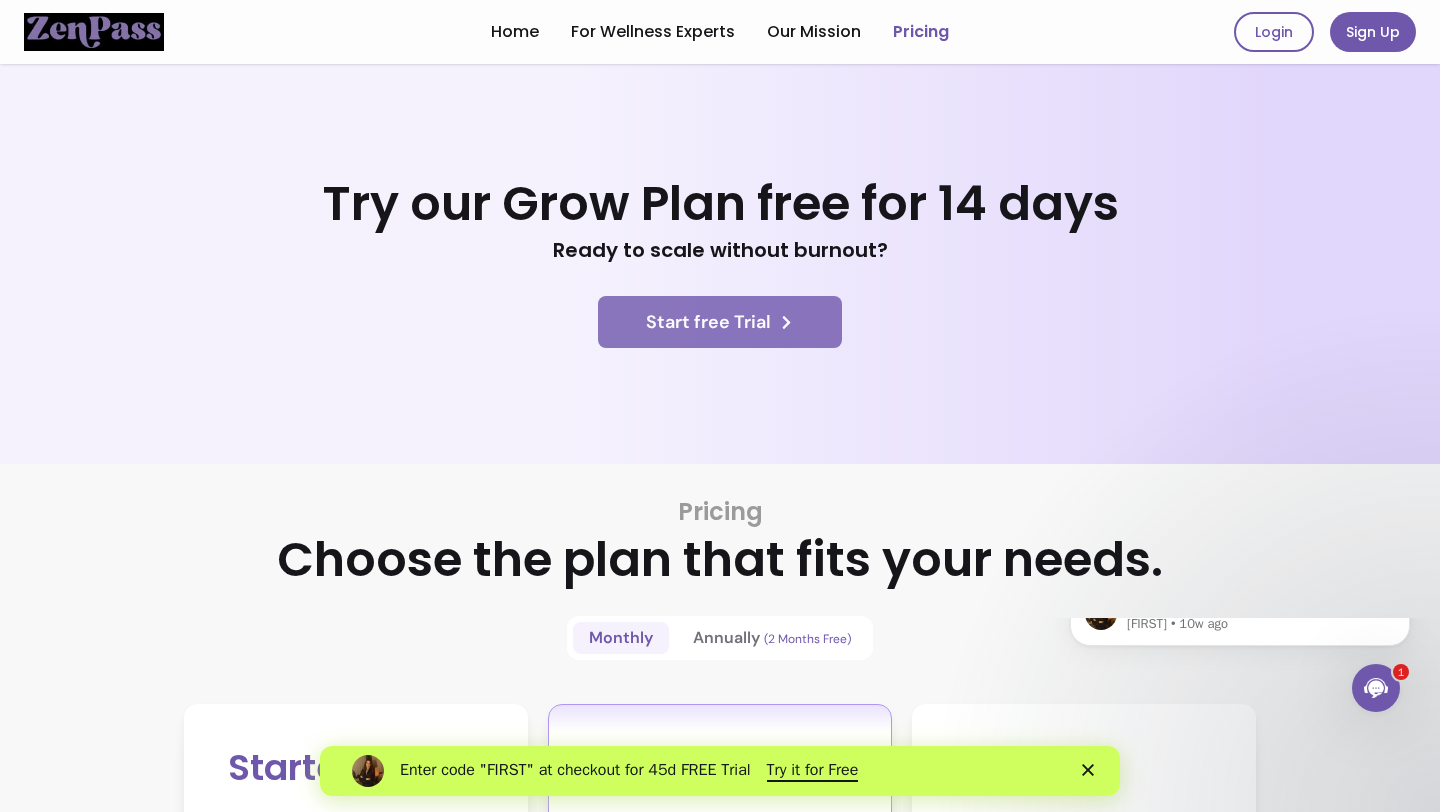 click on "Start free Trial" at bounding box center (720, 322) 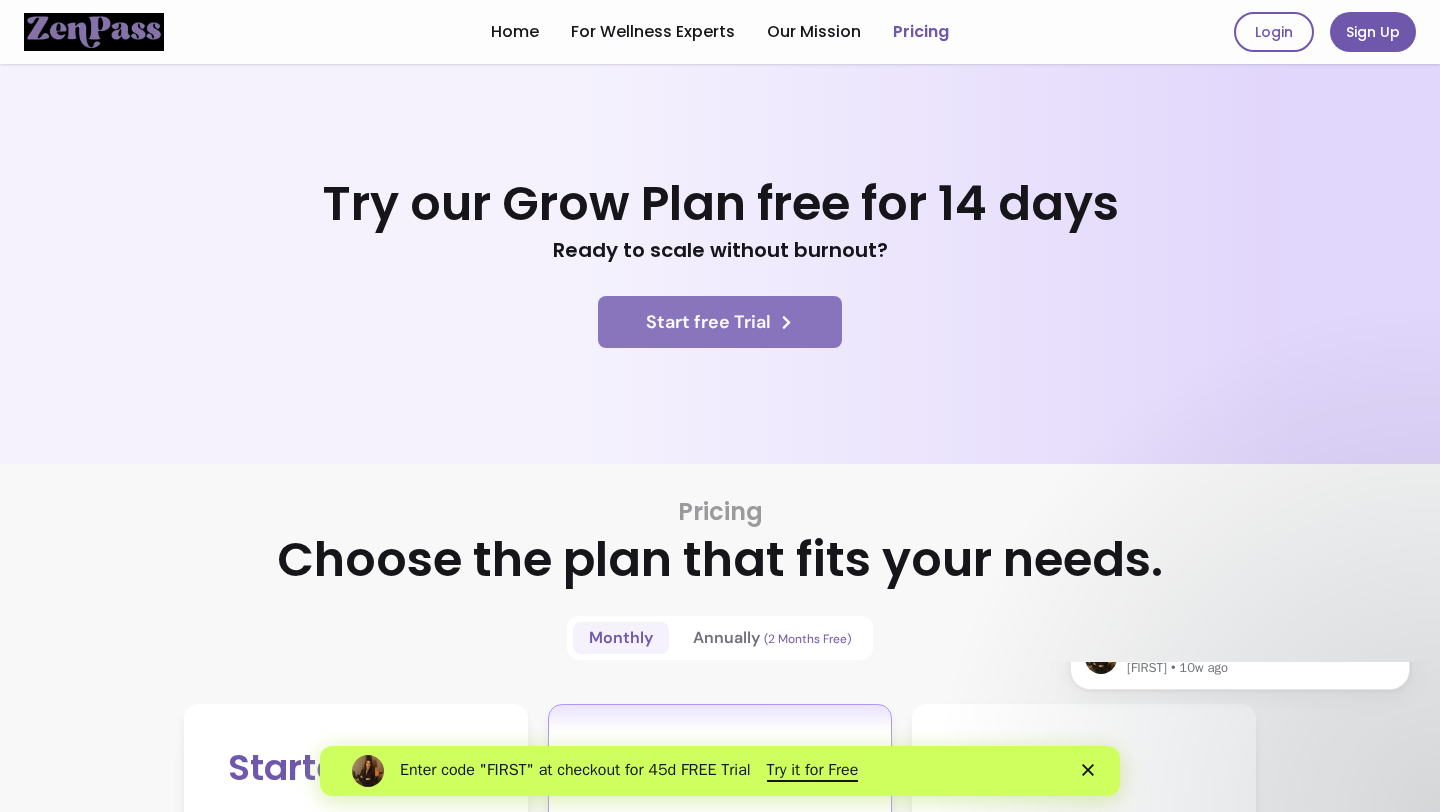 scroll, scrollTop: 0, scrollLeft: 0, axis: both 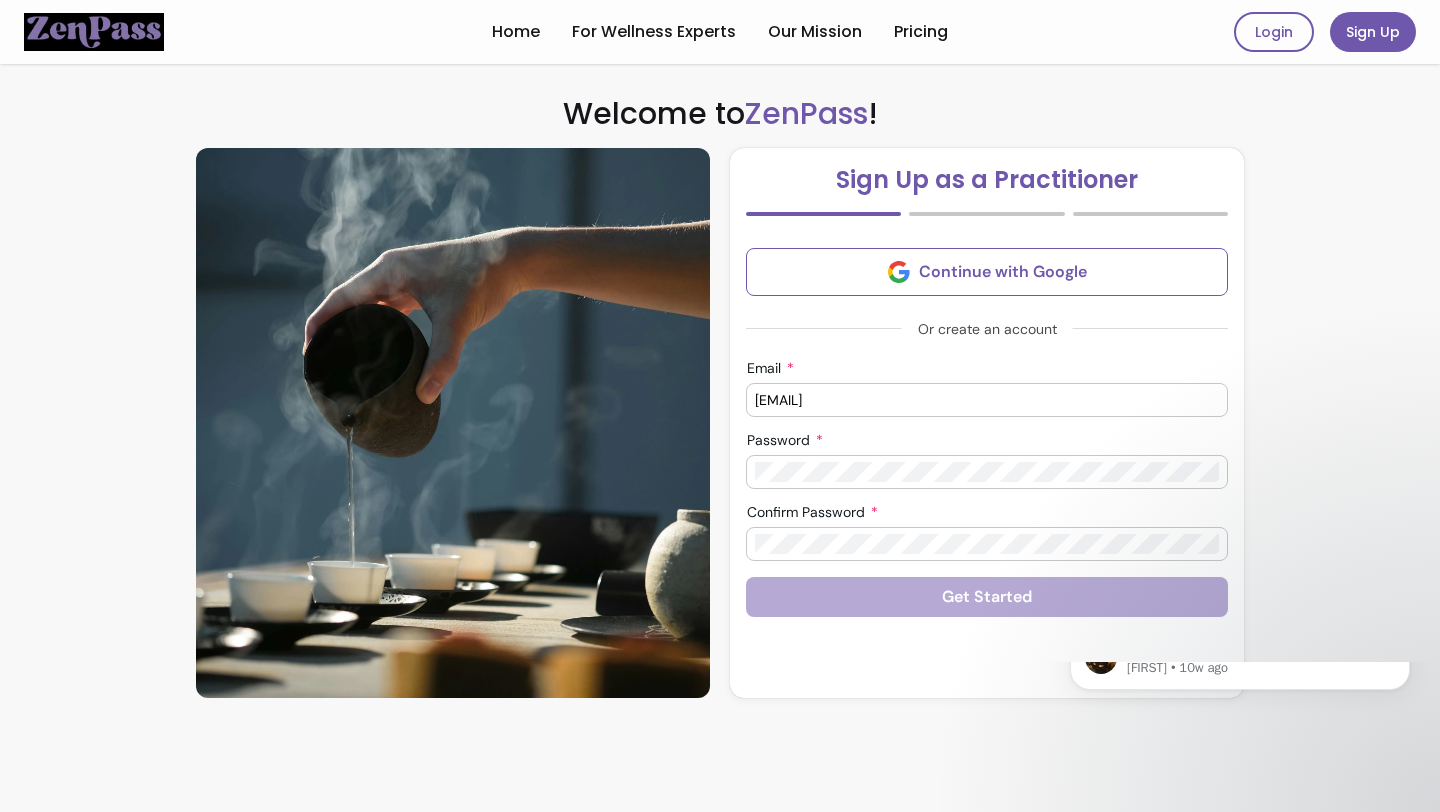 click on "katyforsdyke@gmail.com" at bounding box center (987, 400) 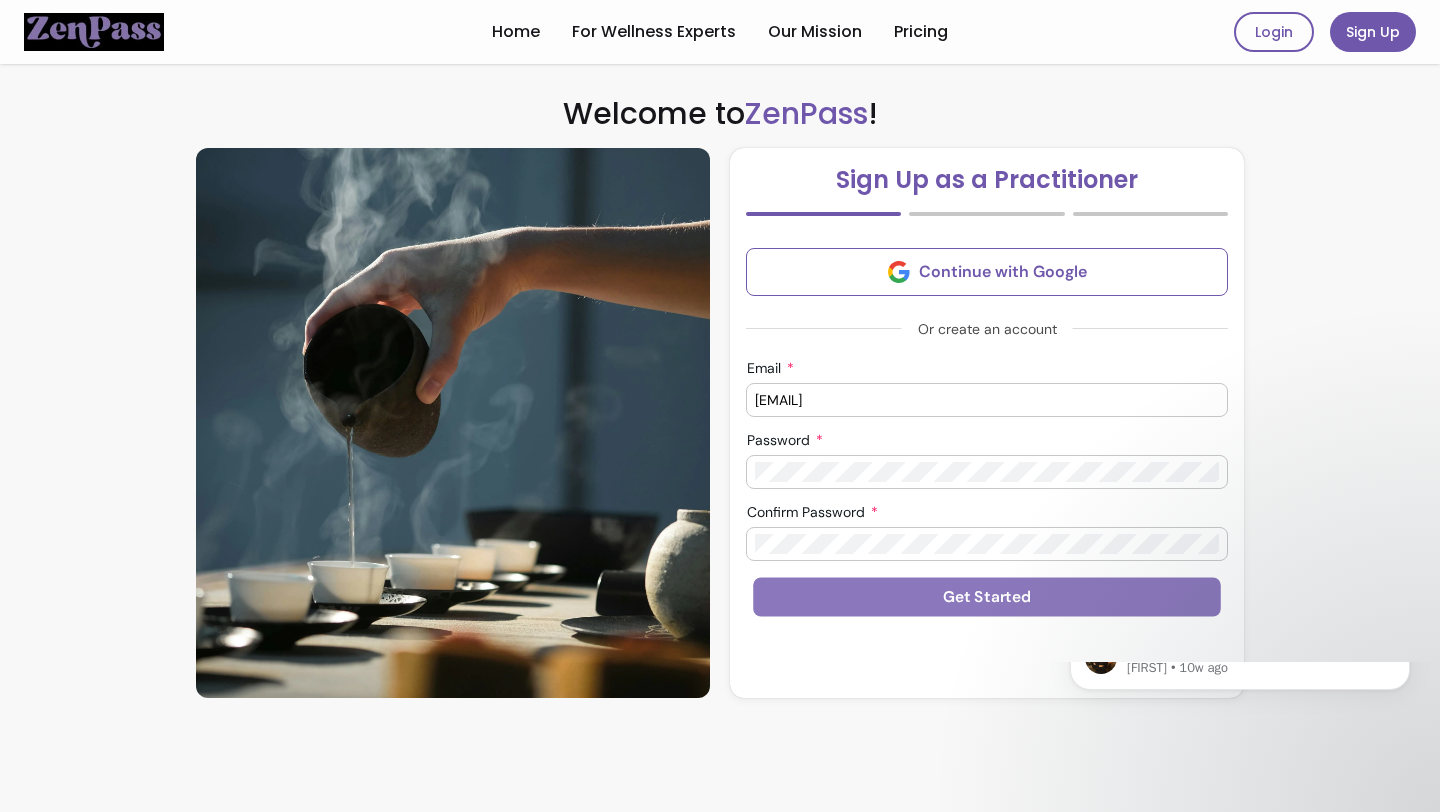 click on "Get Started" at bounding box center (987, 597) 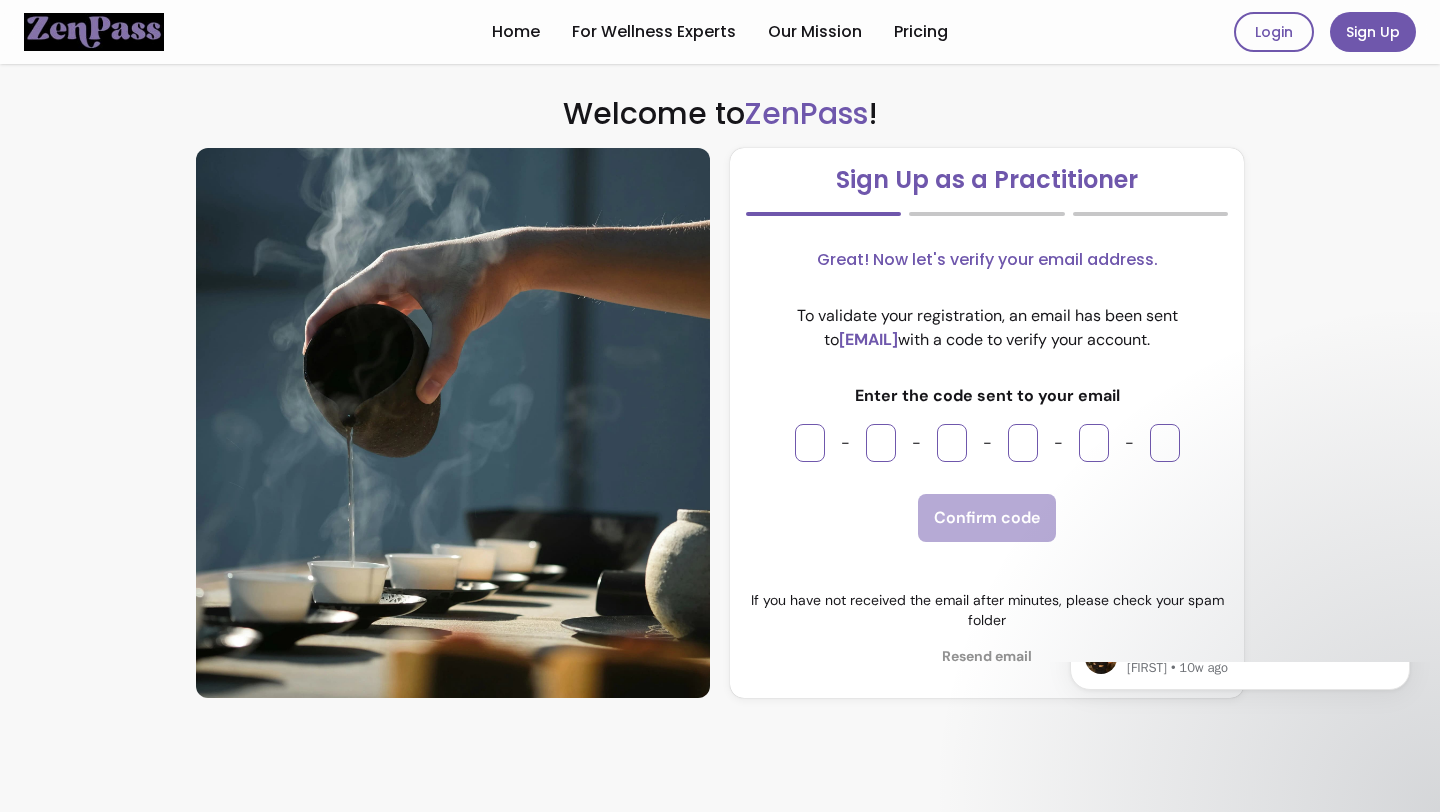 click at bounding box center (810, 443) 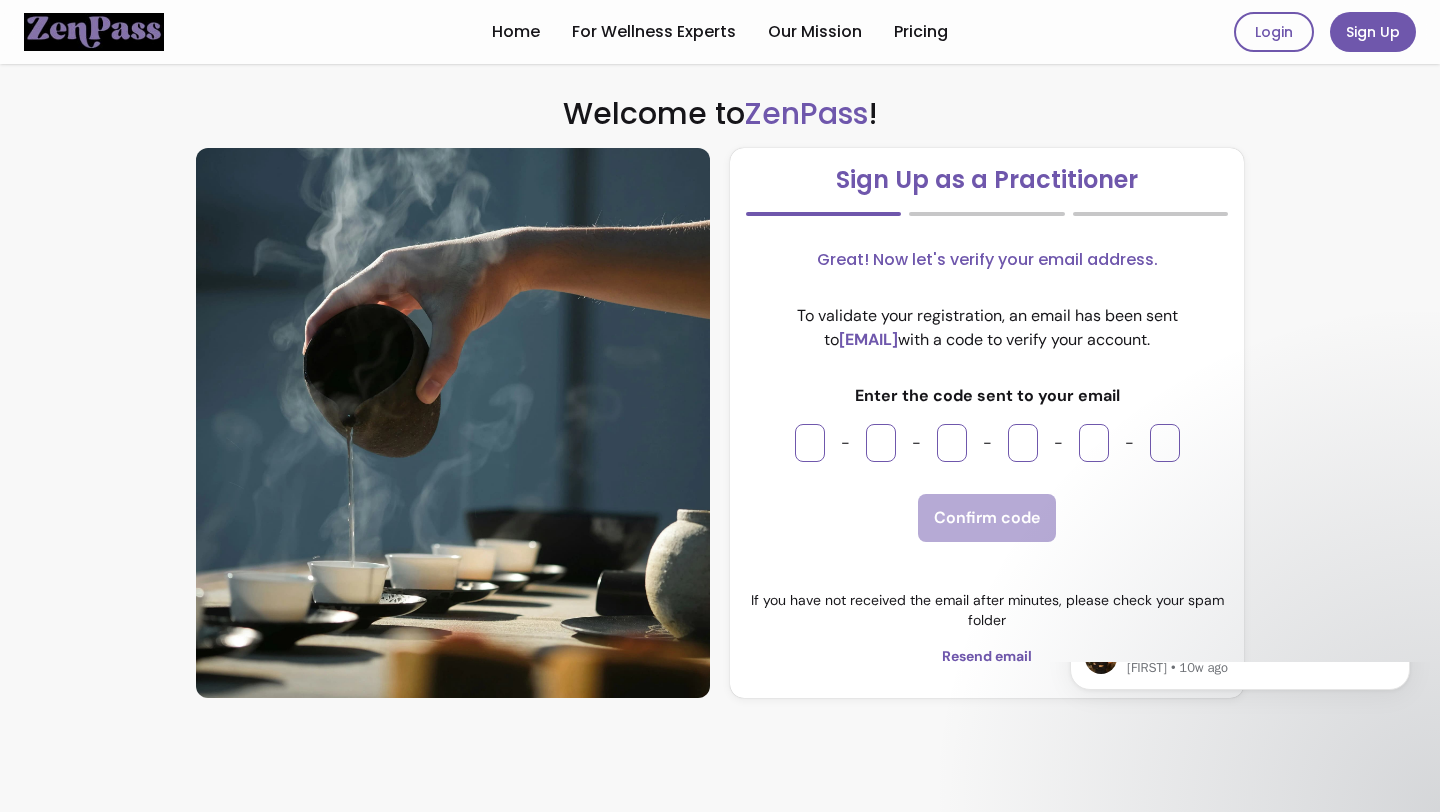 paste on "*" 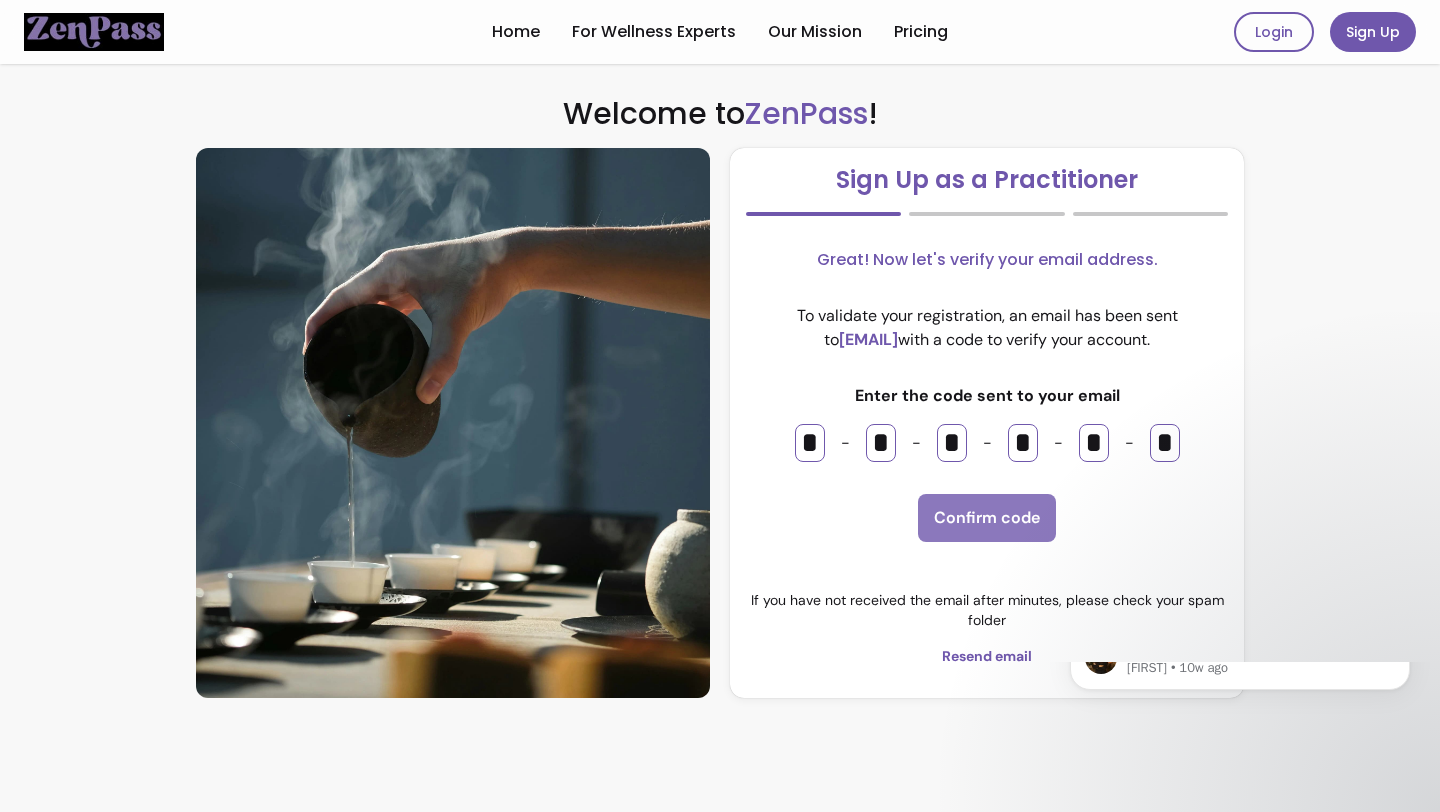 click on "Great! Now let's verify your email address. To validate your registration, an email has been sent to  thenacoaching@gmail.com  with a code to verify your account. Enter the code sent to your email * - * - * - * - * - * Confirm code If you have not received the email after minutes, please check your spam folder Resend email" at bounding box center [987, 457] 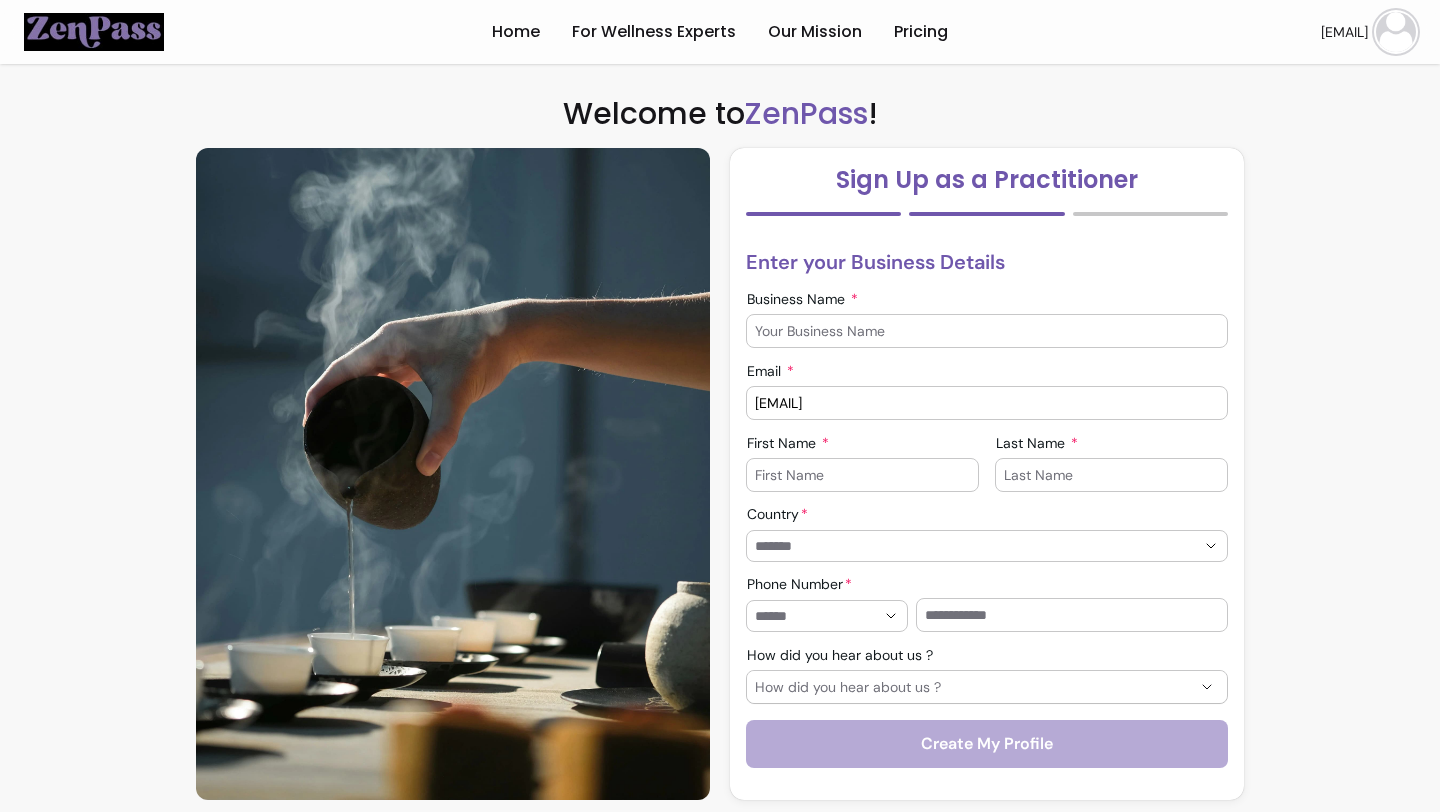 click on "Business Name" at bounding box center (987, 331) 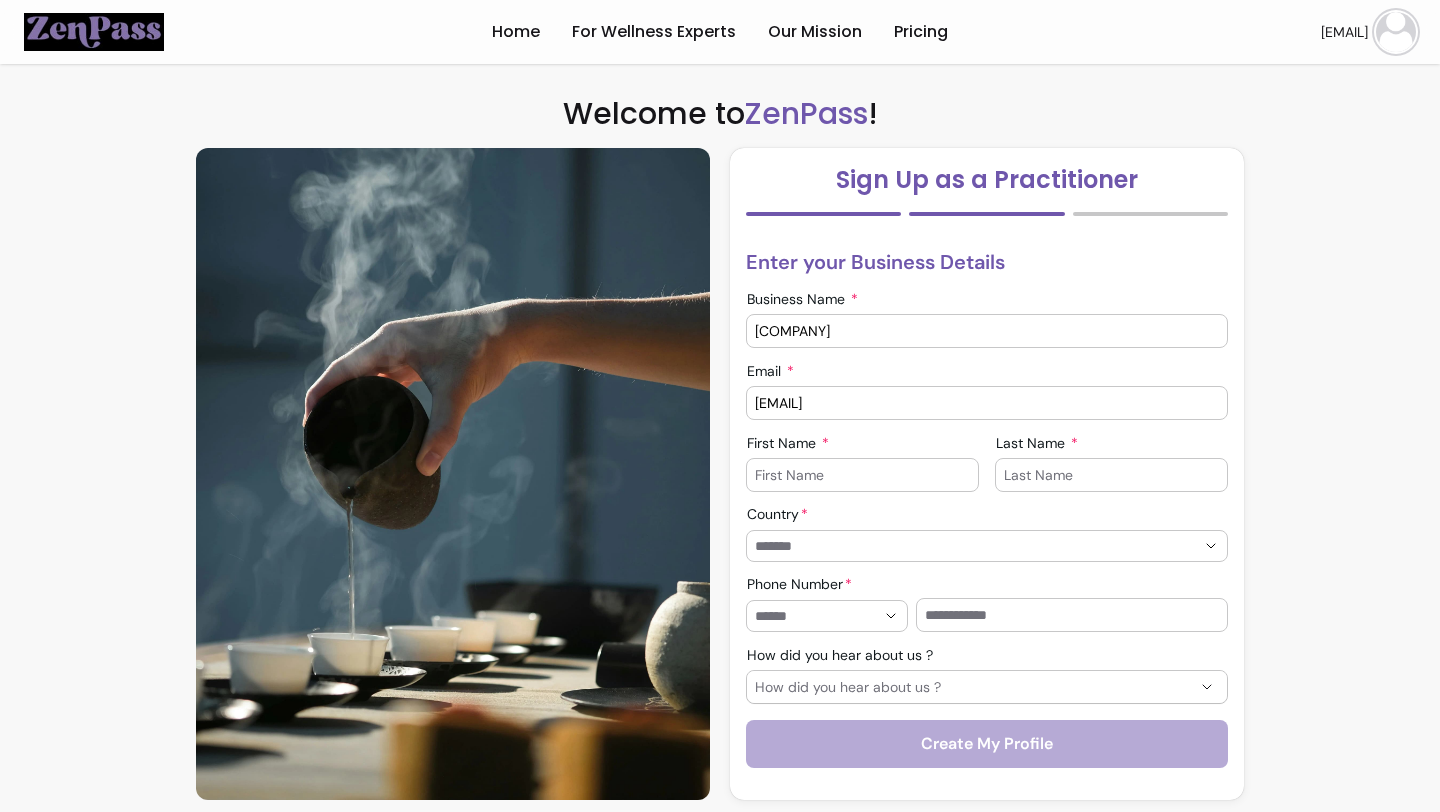 type on "THENA Coaching" 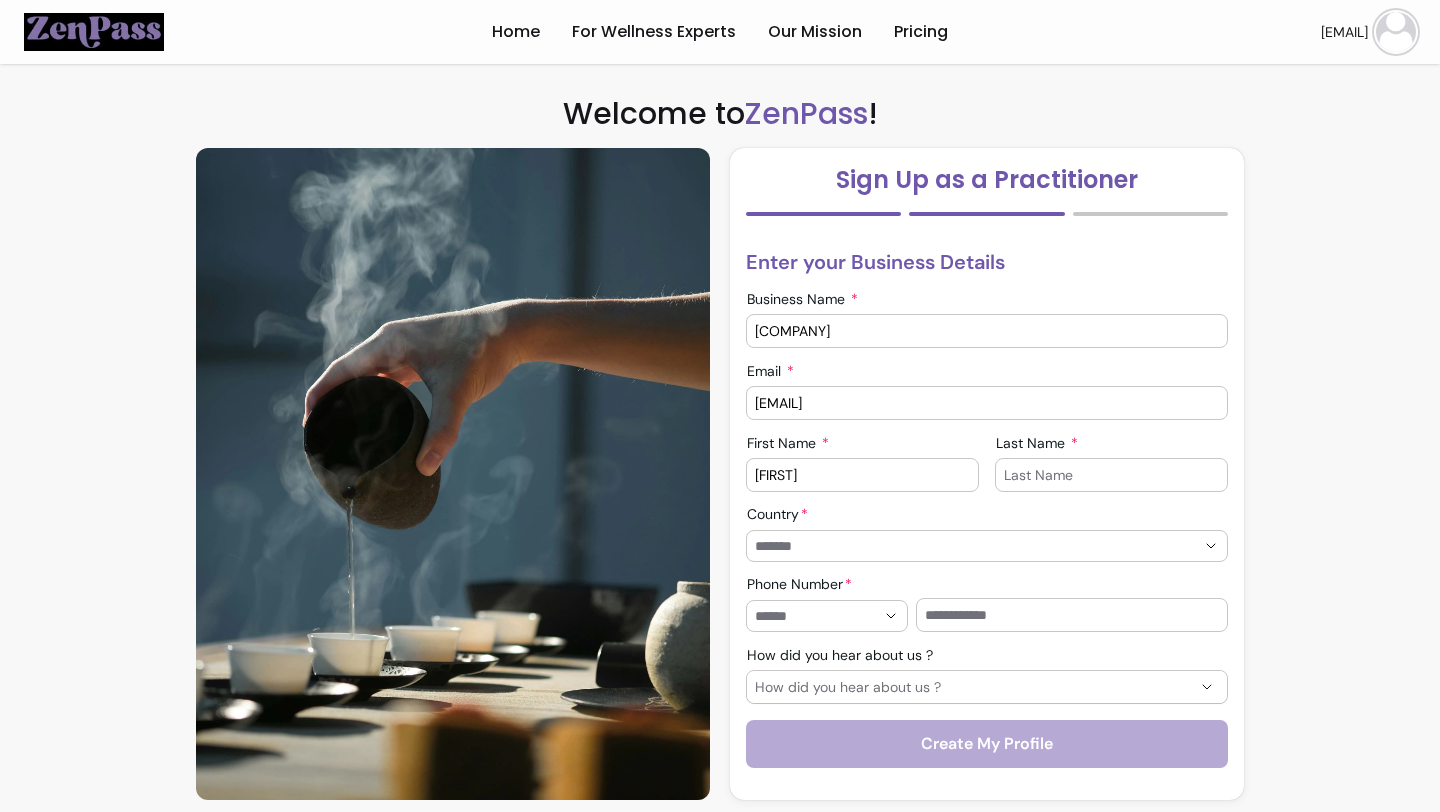 type on "Katy" 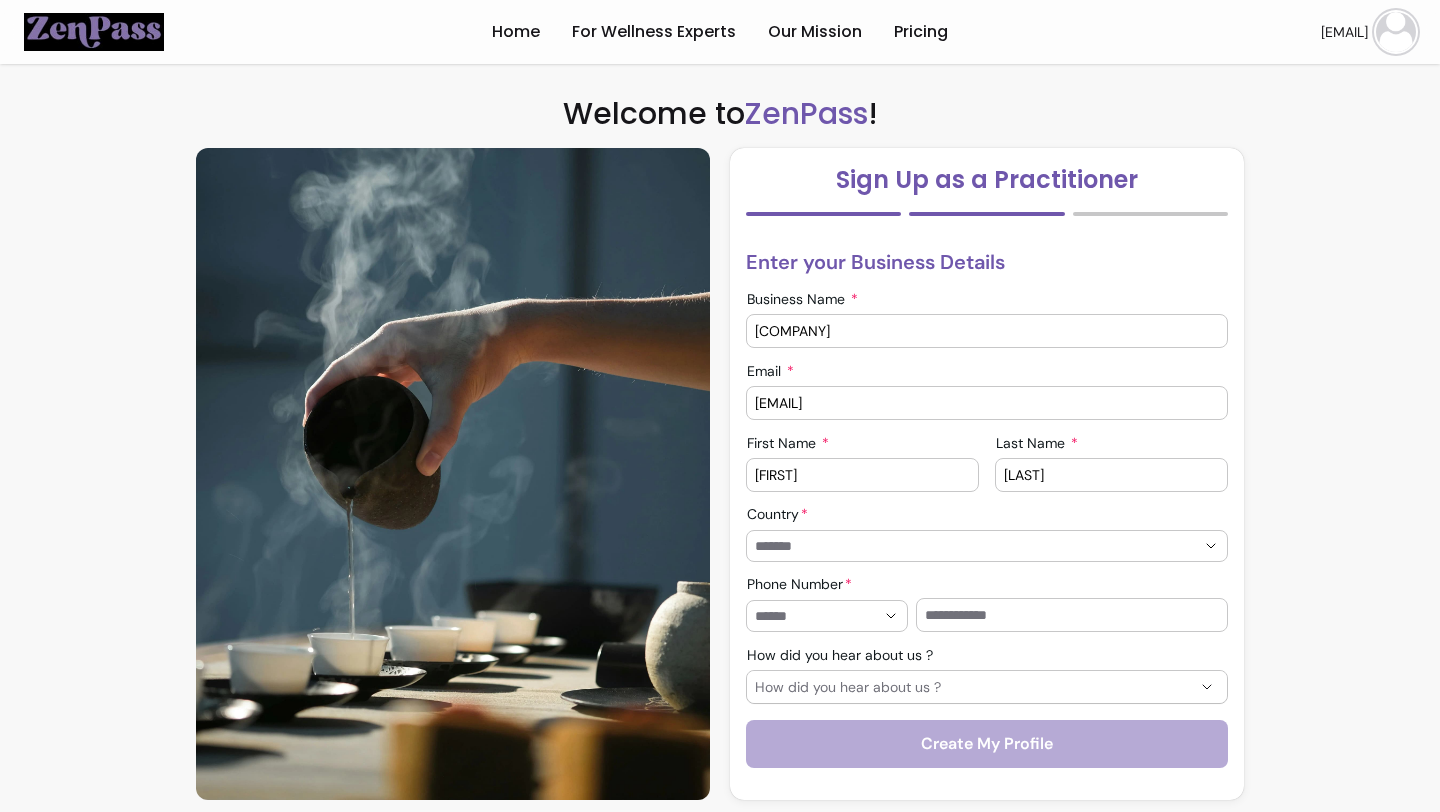 type on "Forsdyke" 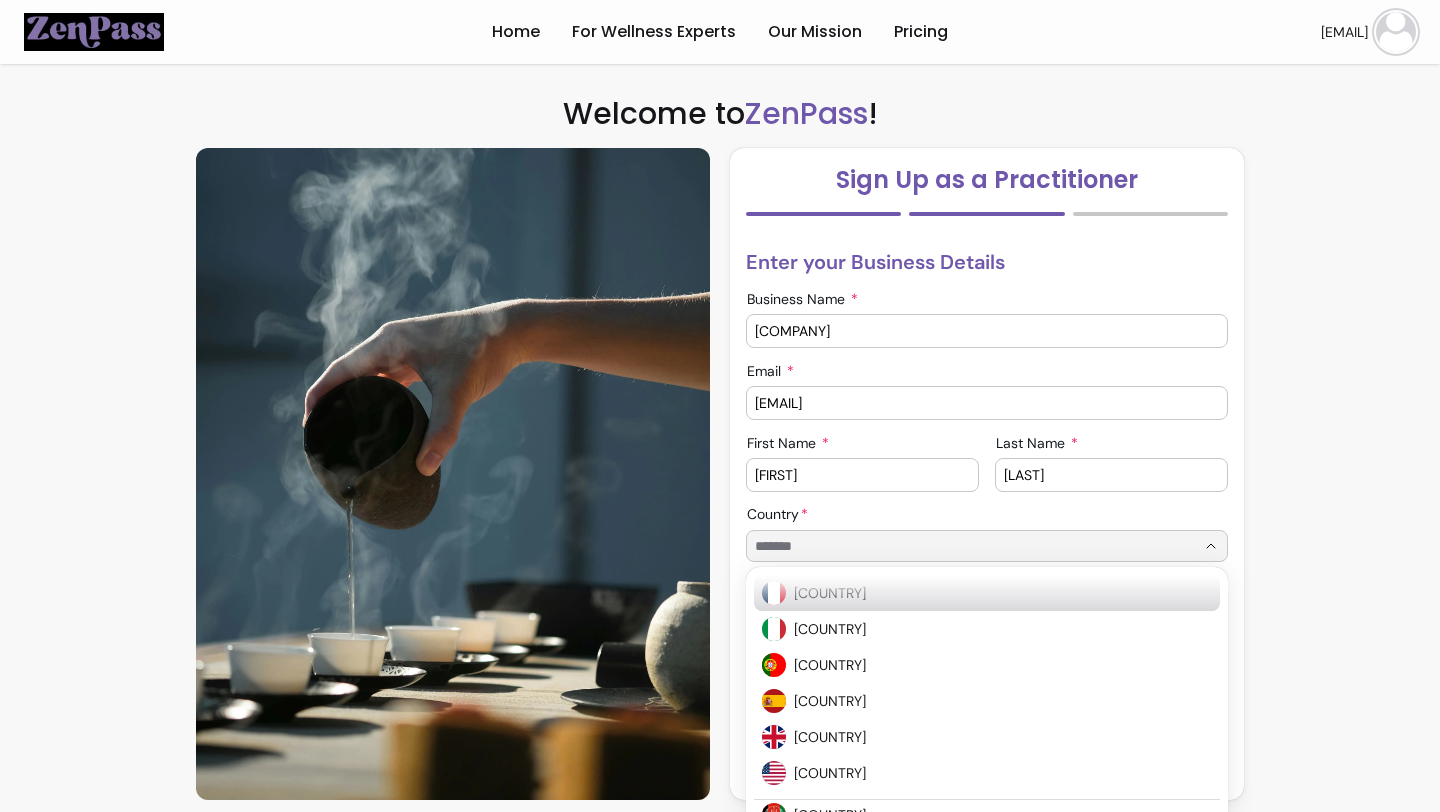 type on "**********" 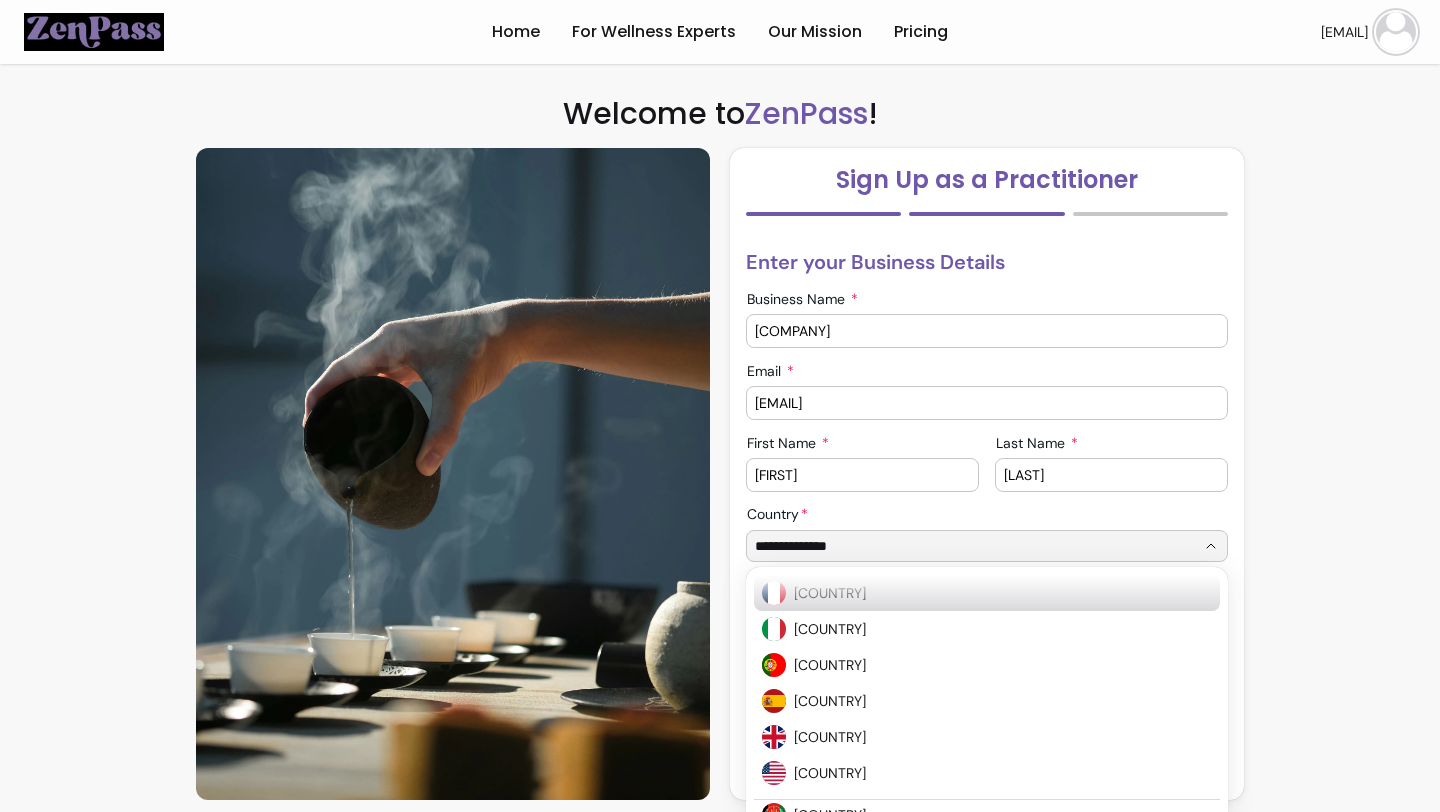 type on "**********" 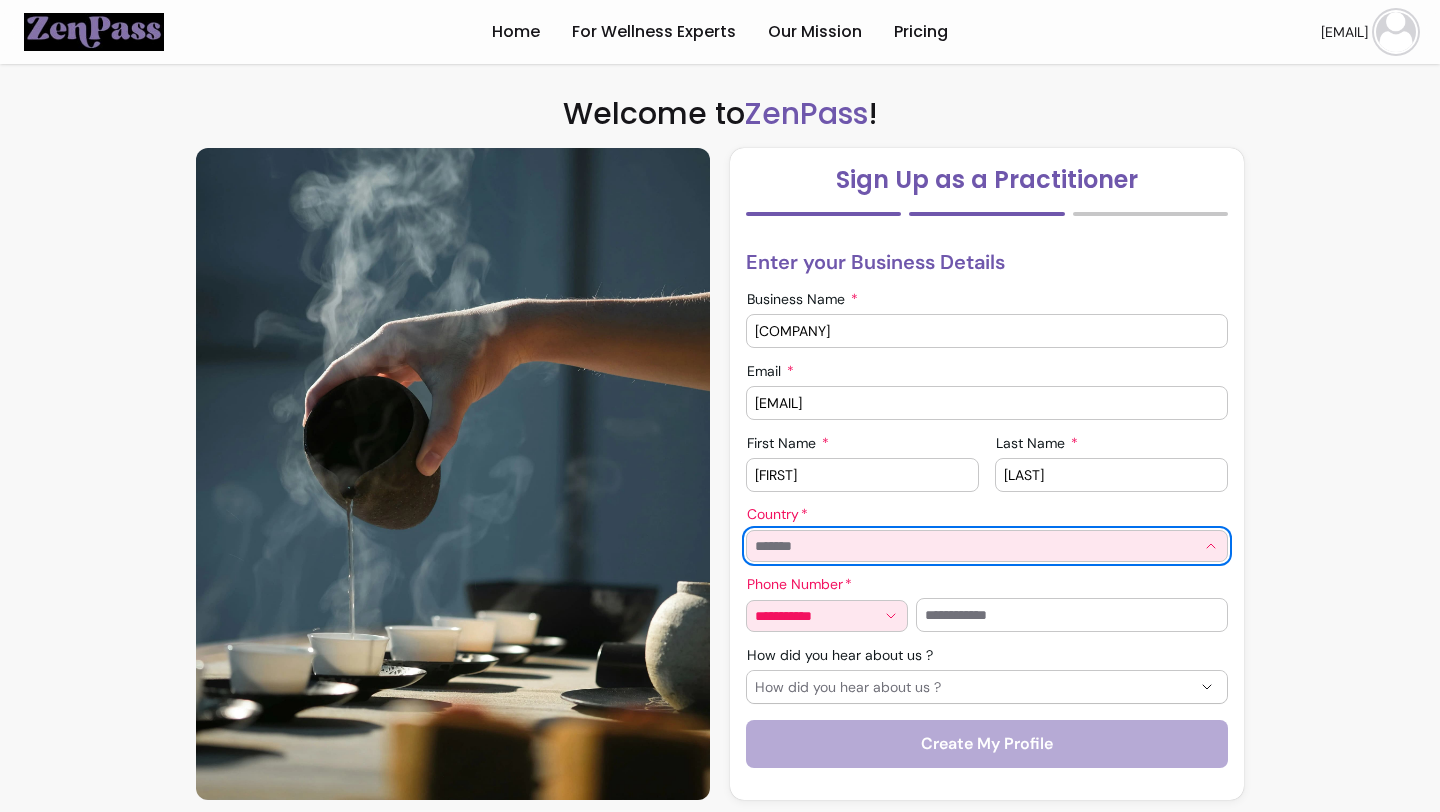 scroll, scrollTop: 4, scrollLeft: 0, axis: vertical 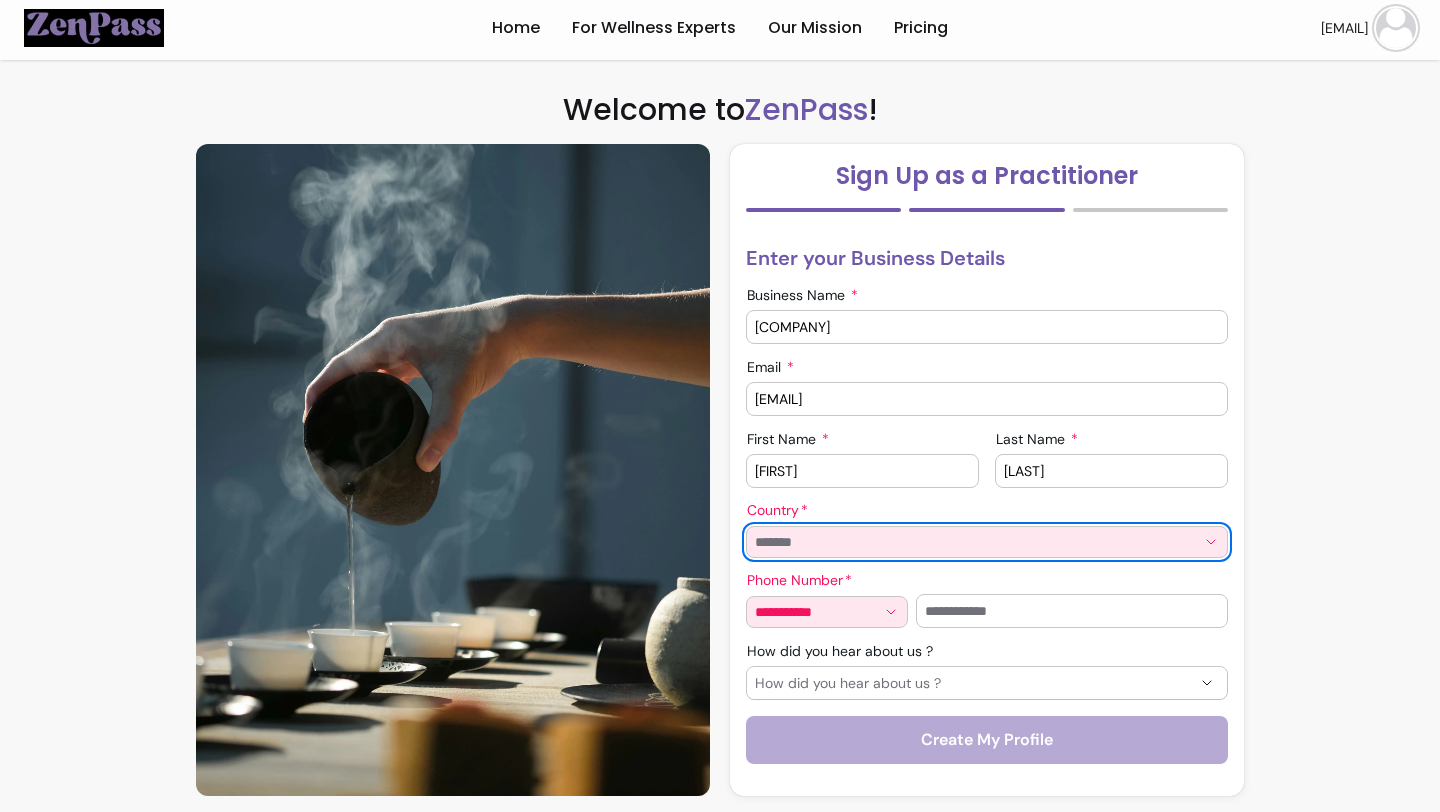 click on "Country" at bounding box center (987, 531) 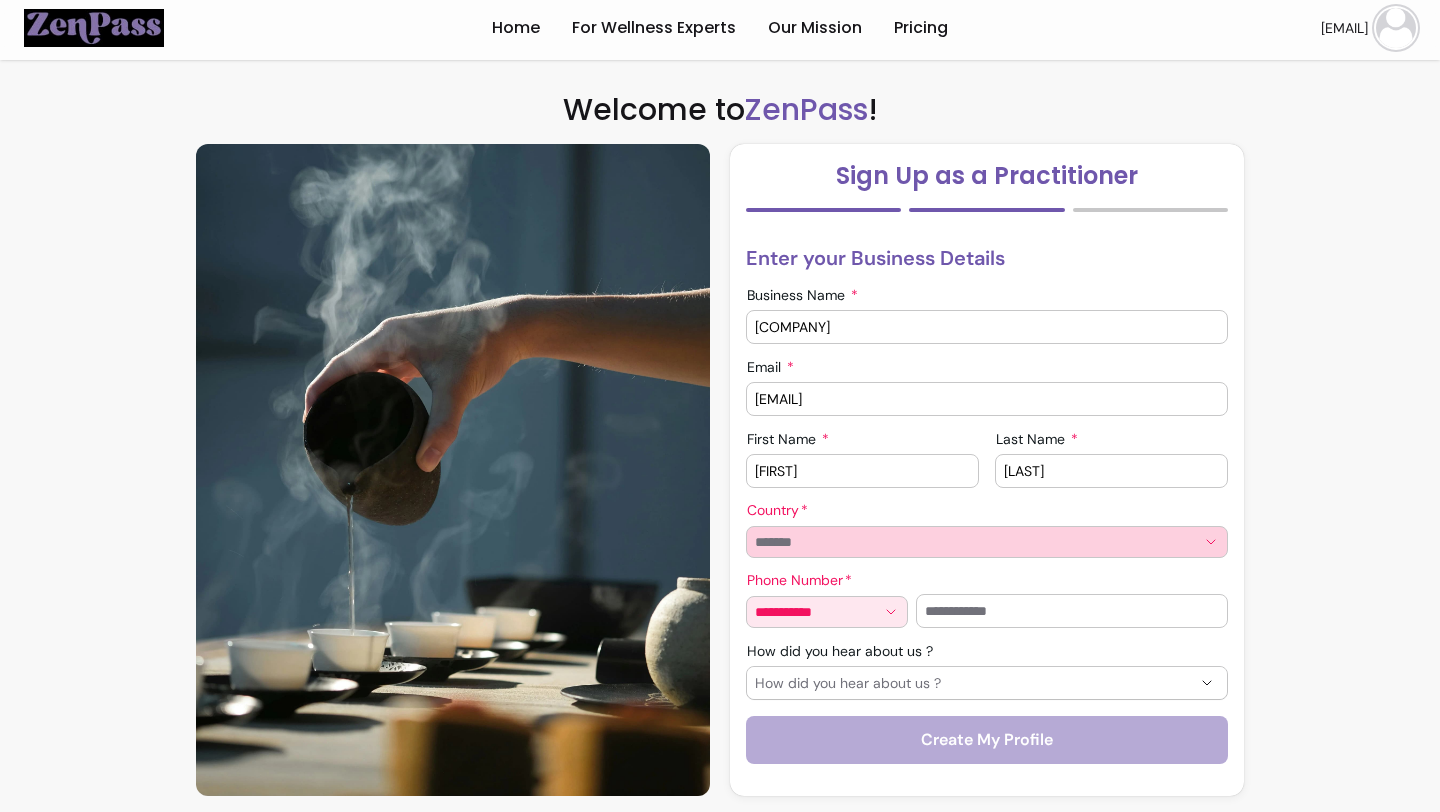 click on "Country" at bounding box center [959, 542] 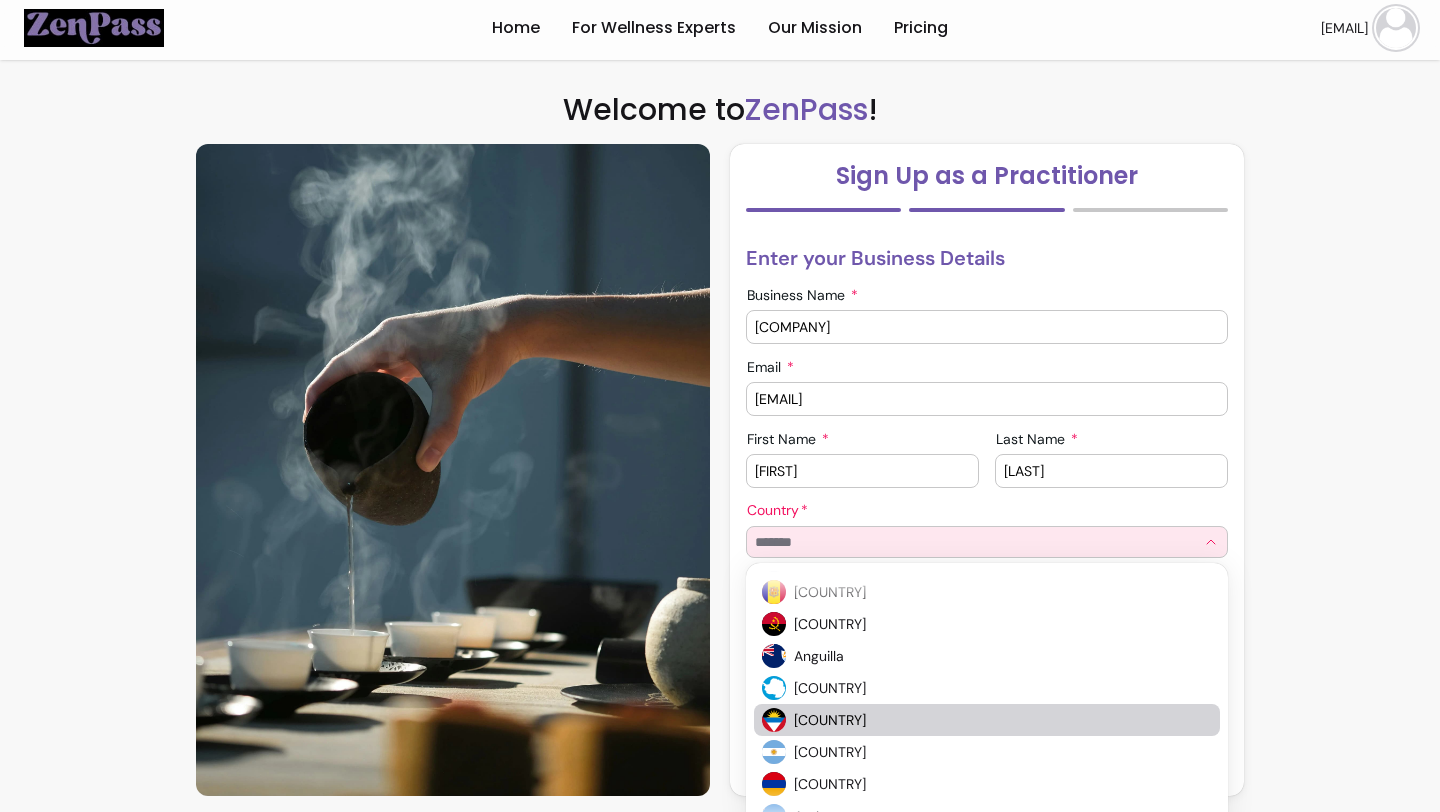 scroll, scrollTop: 0, scrollLeft: 0, axis: both 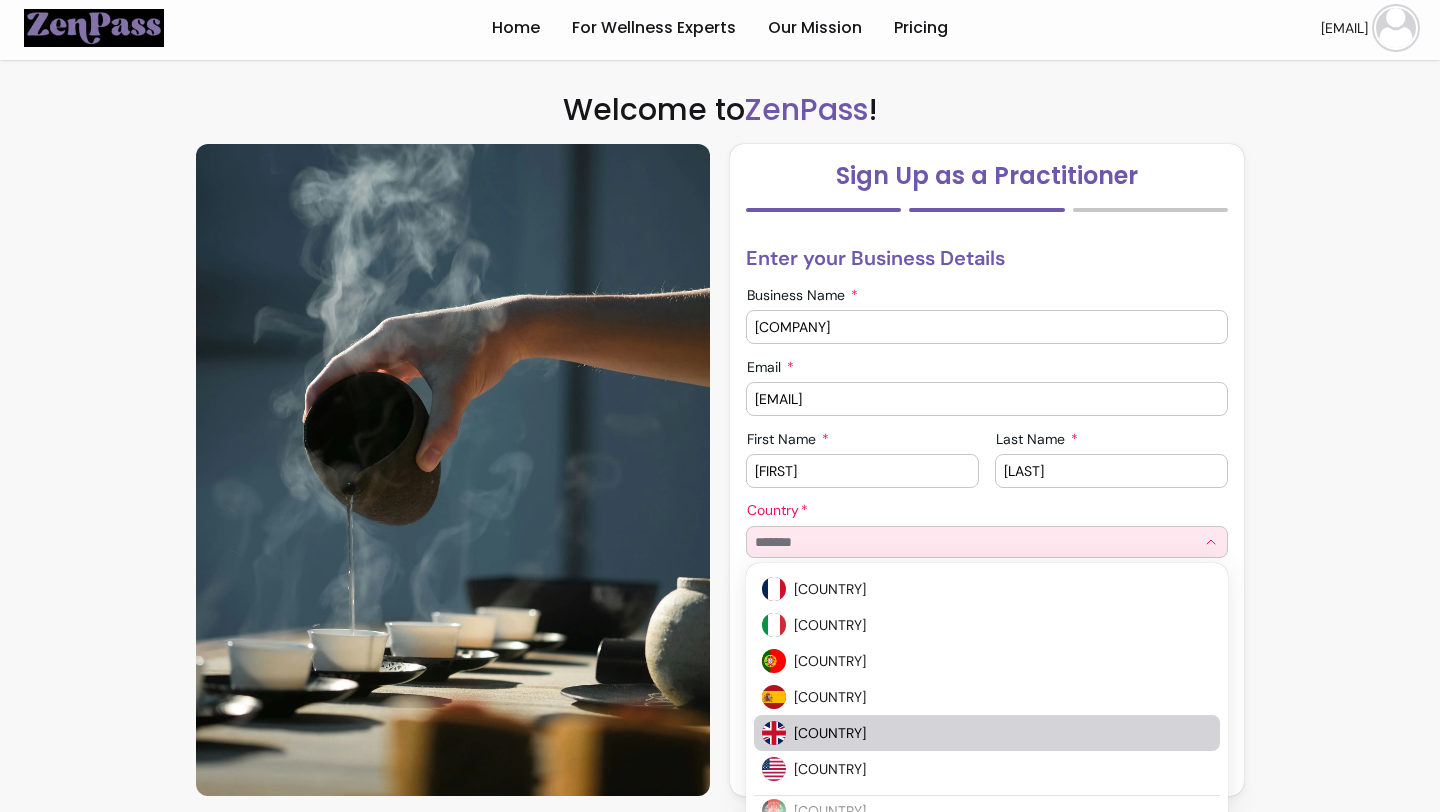 click on "United Kingdom of Great Britain and Northern Ireland" at bounding box center (993, 733) 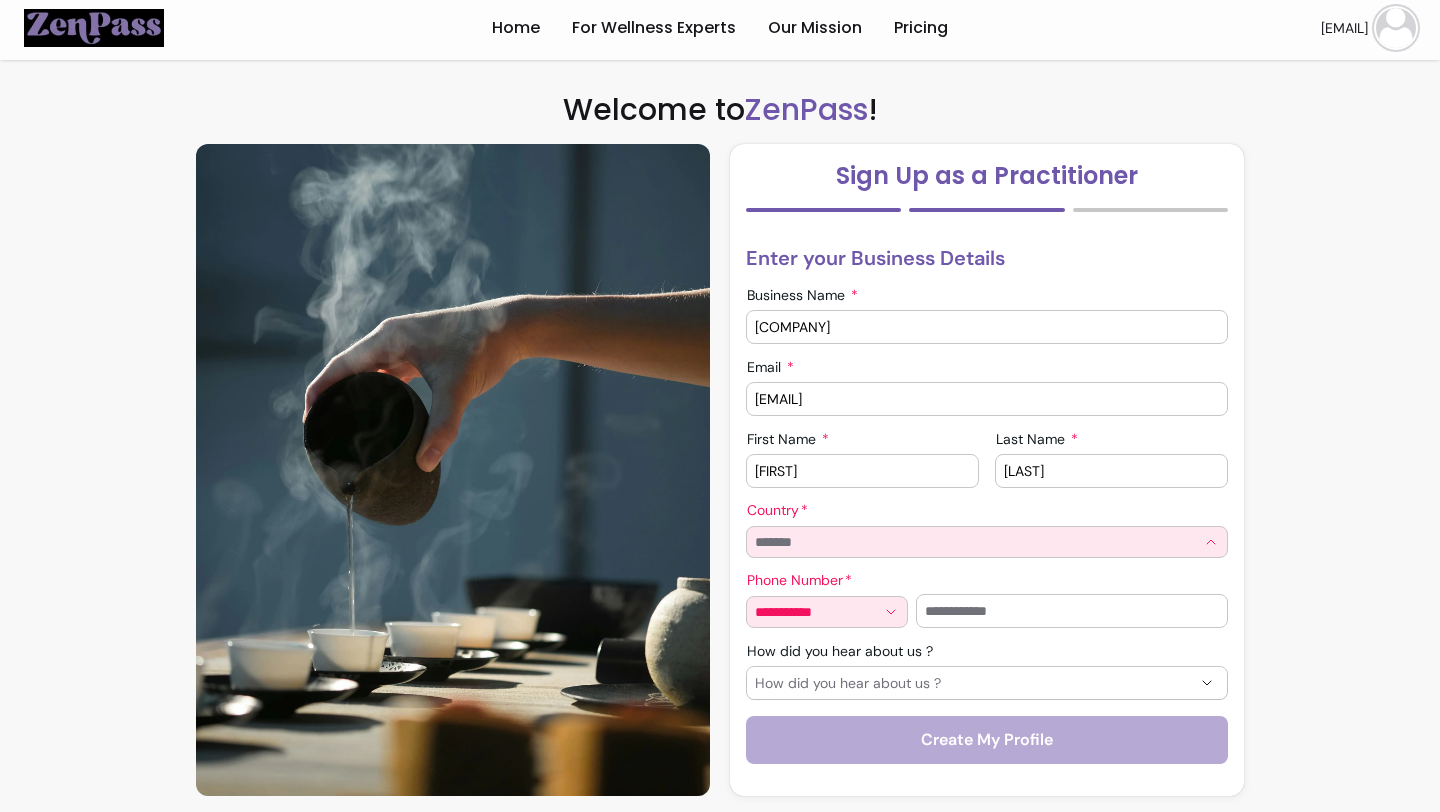 type on "**********" 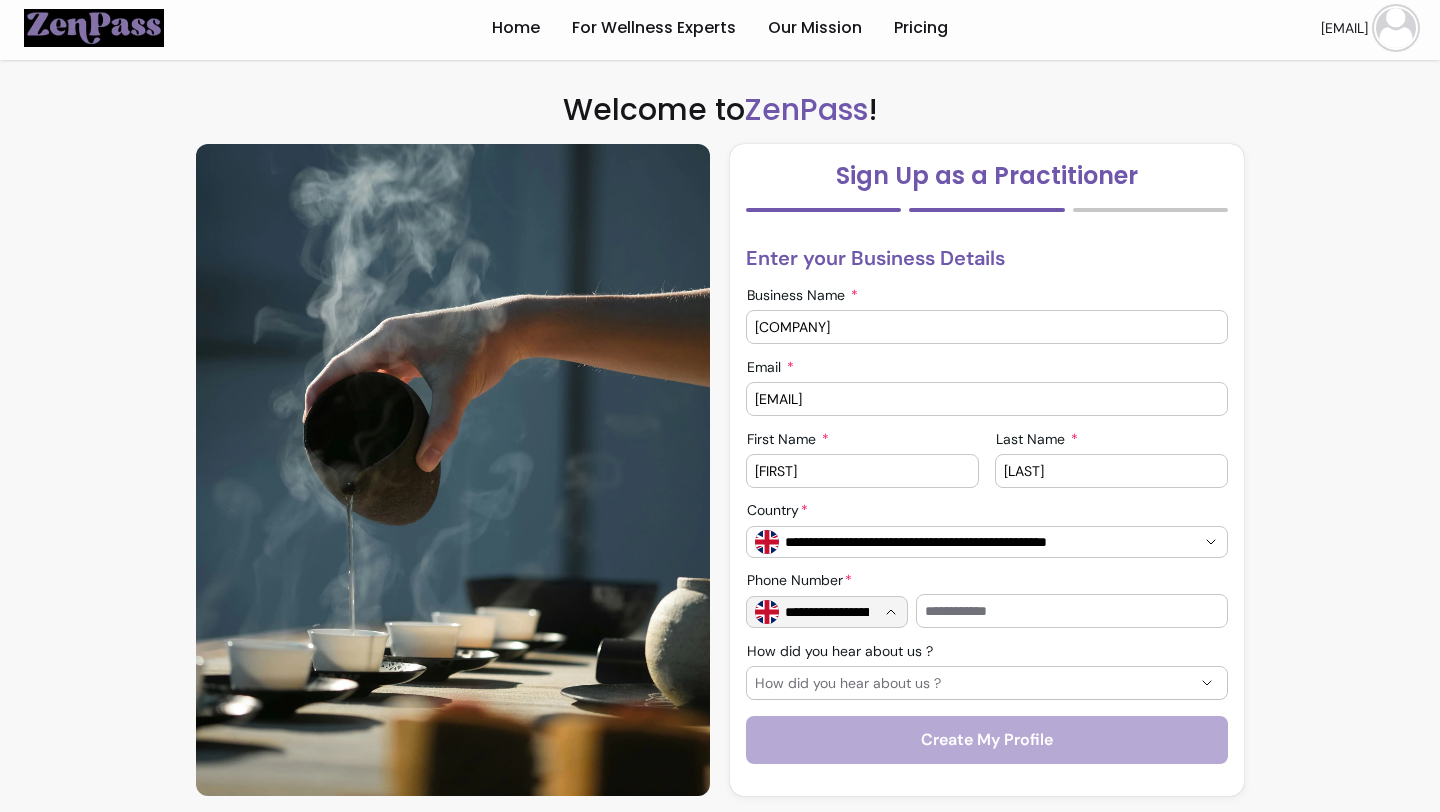 click on "**********" at bounding box center (827, 612) 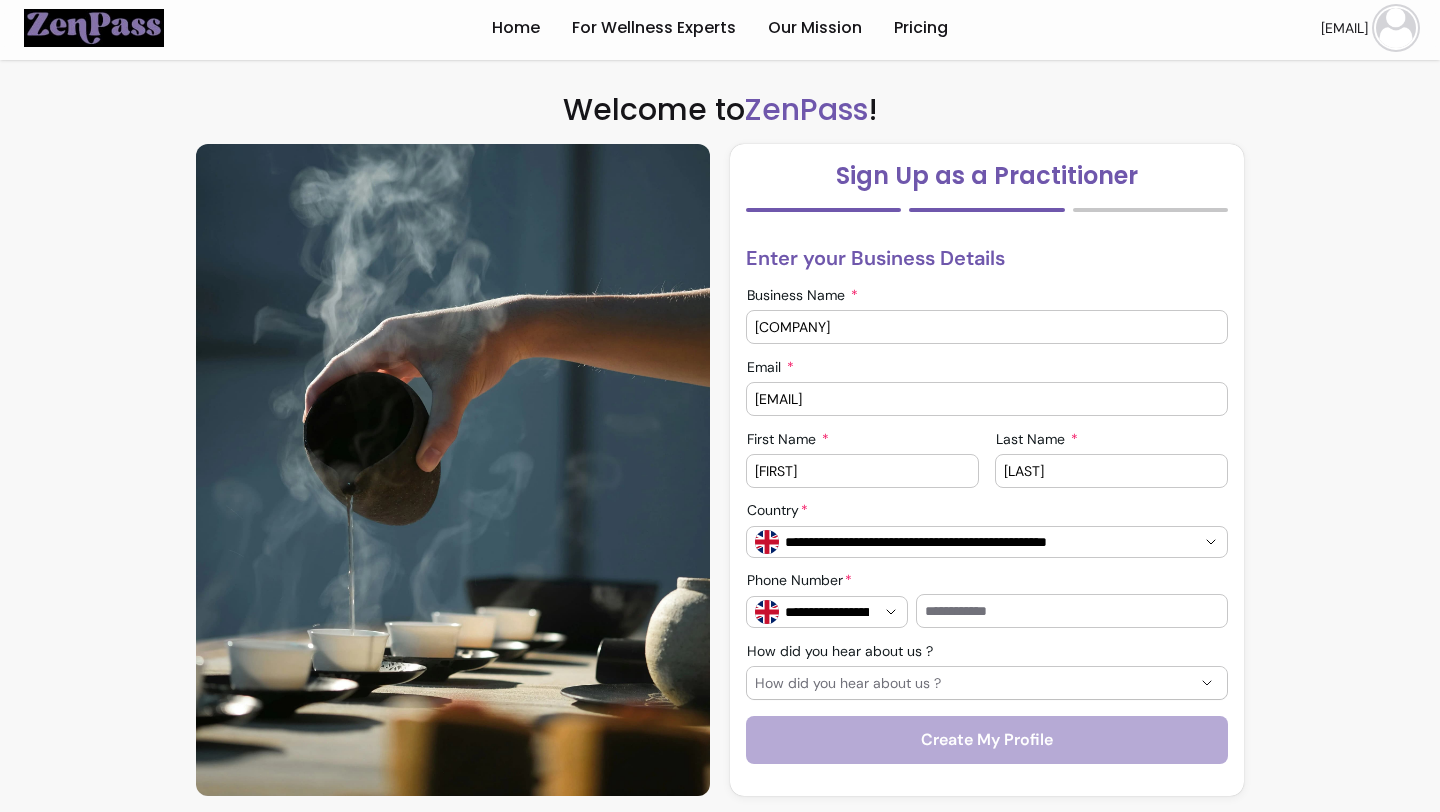 click on "**********" at bounding box center [987, 504] 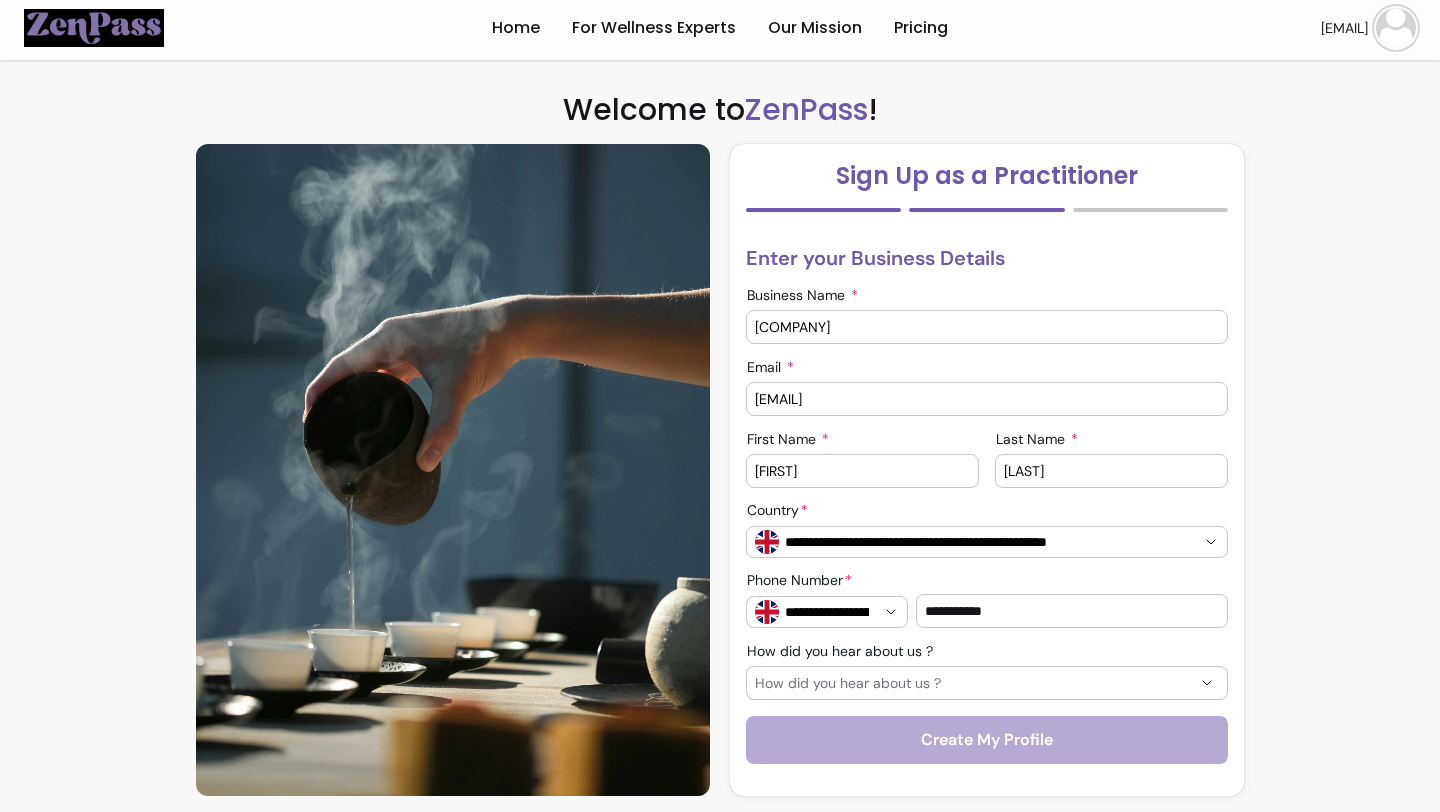 type on "**********" 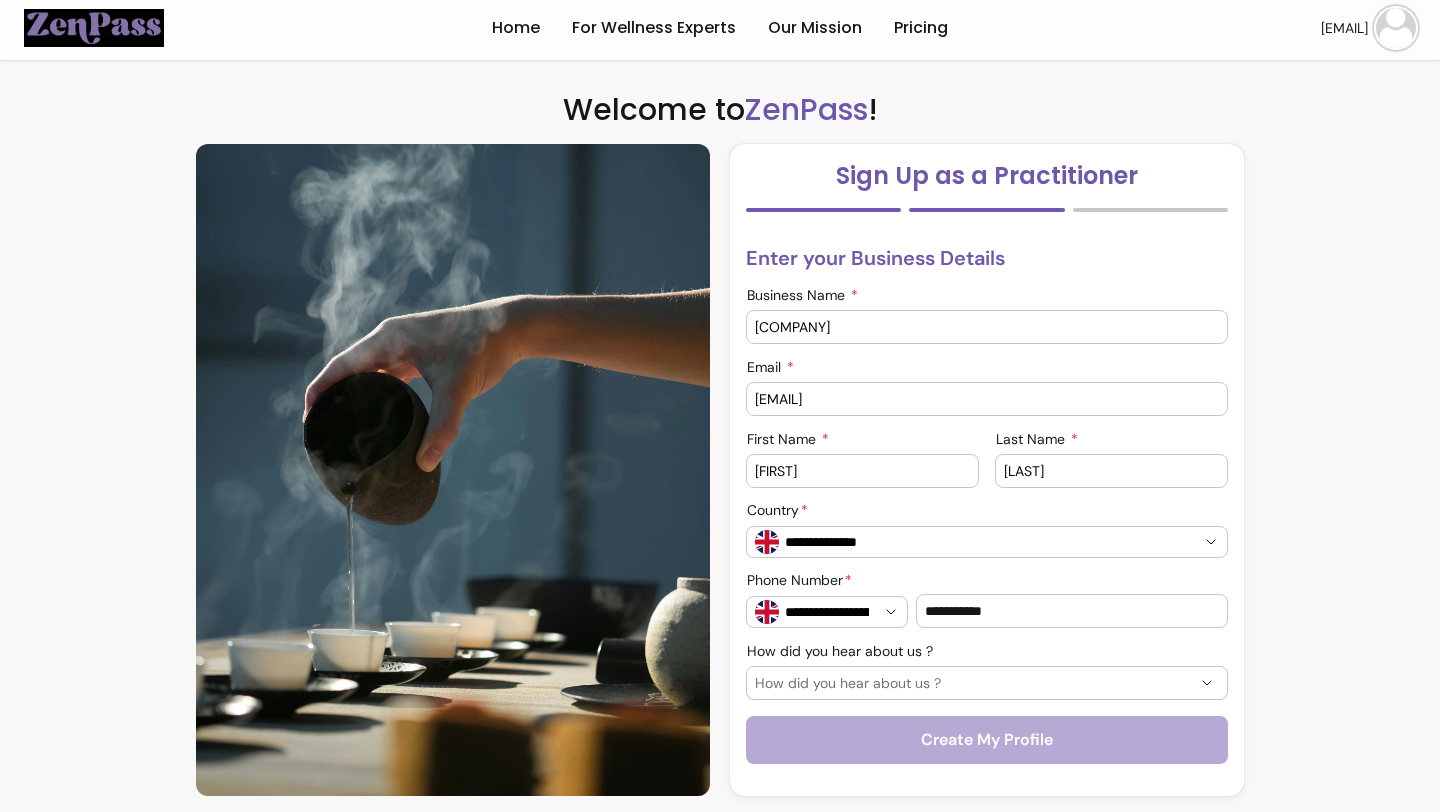 type on "**********" 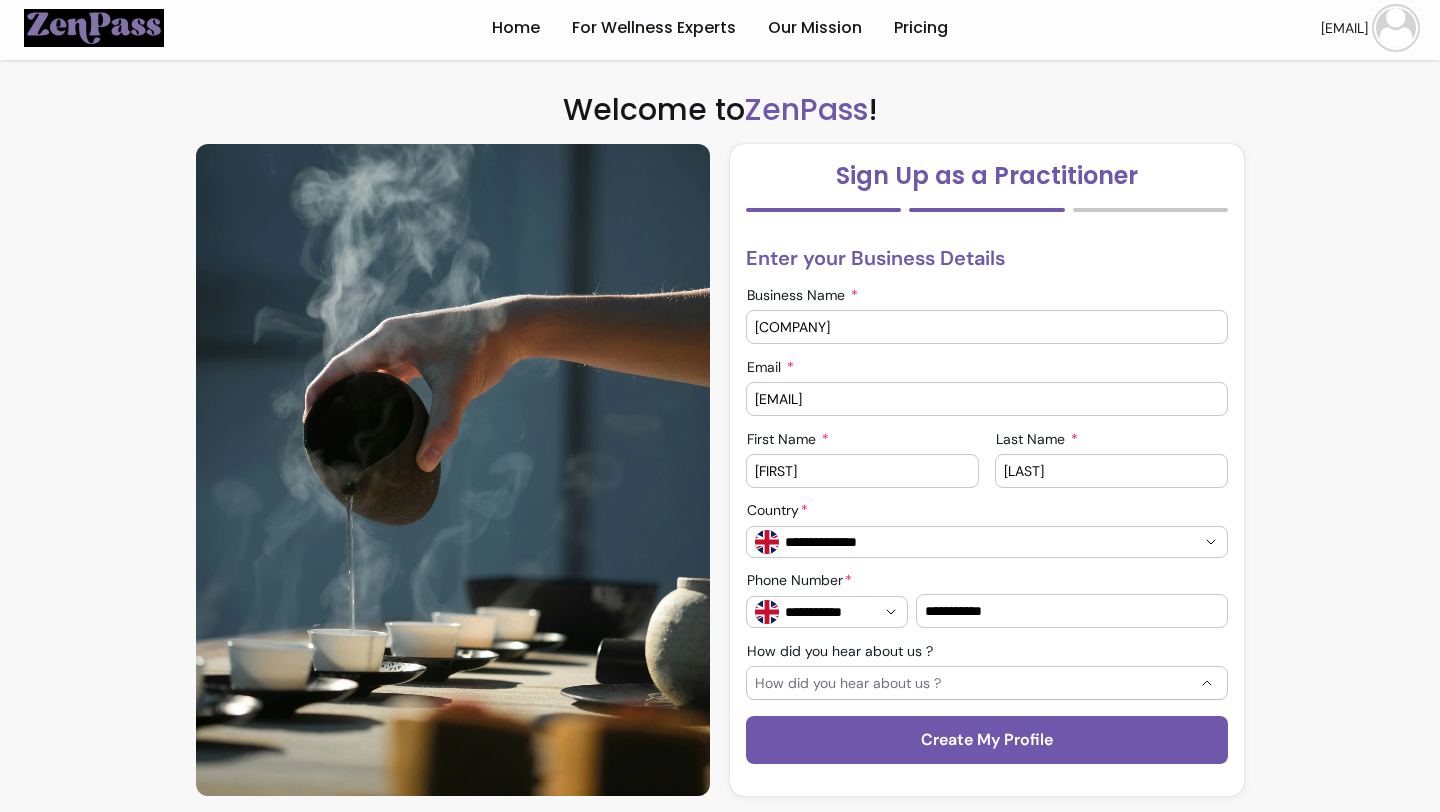 click on "How did you hear about us ?" at bounding box center [975, 683] 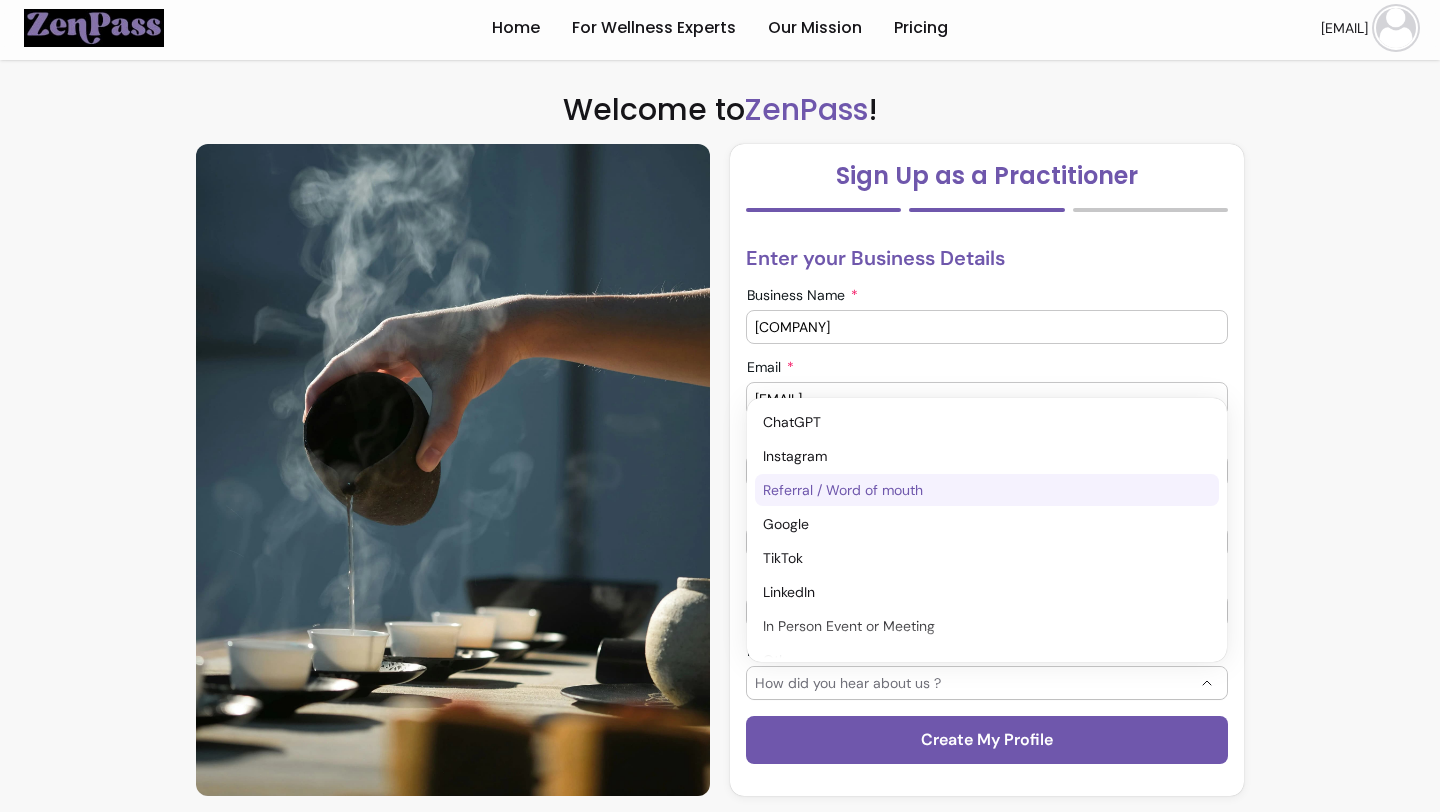click on "Referral / Word of mouth" at bounding box center [977, 490] 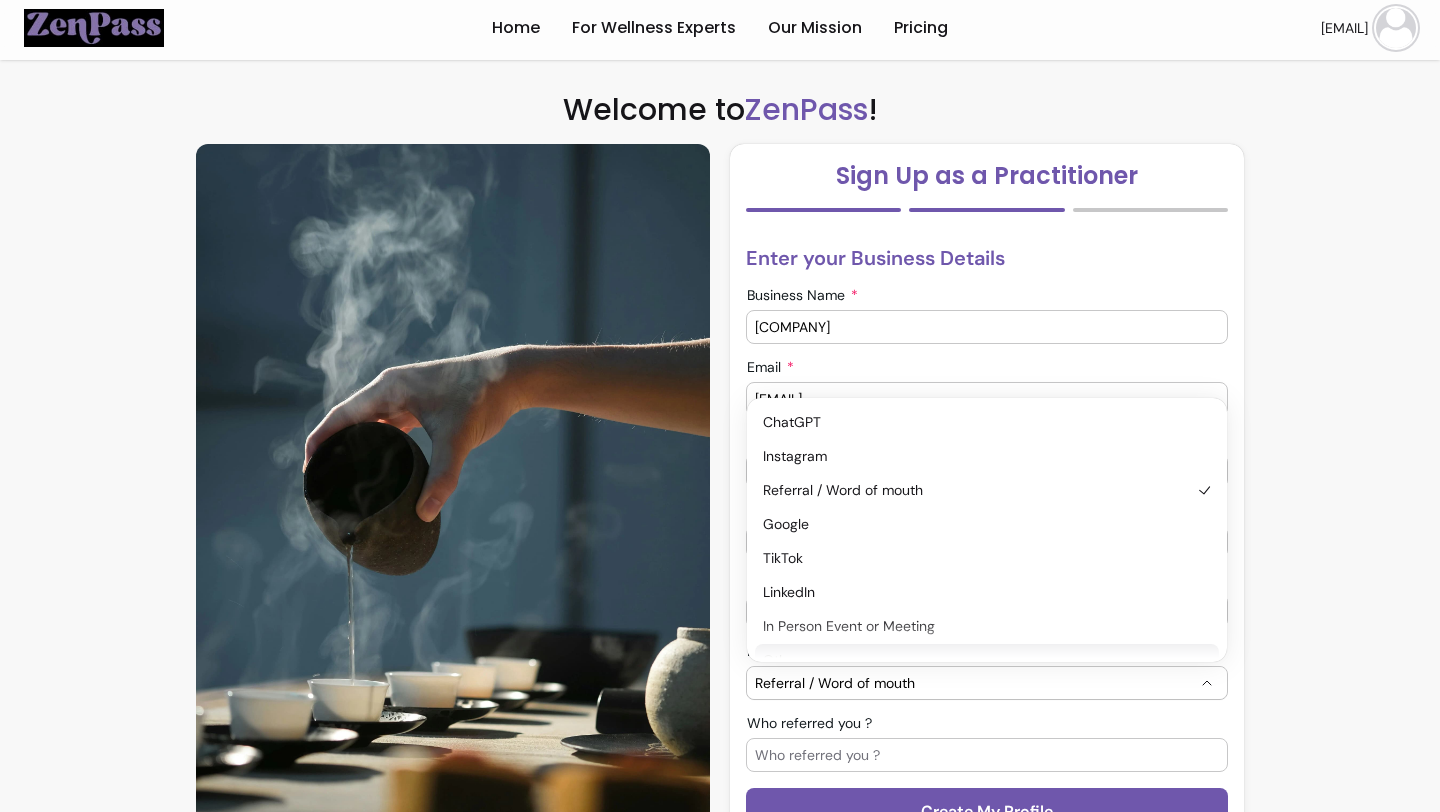 click on "Referral / Word of mouth" at bounding box center (975, 683) 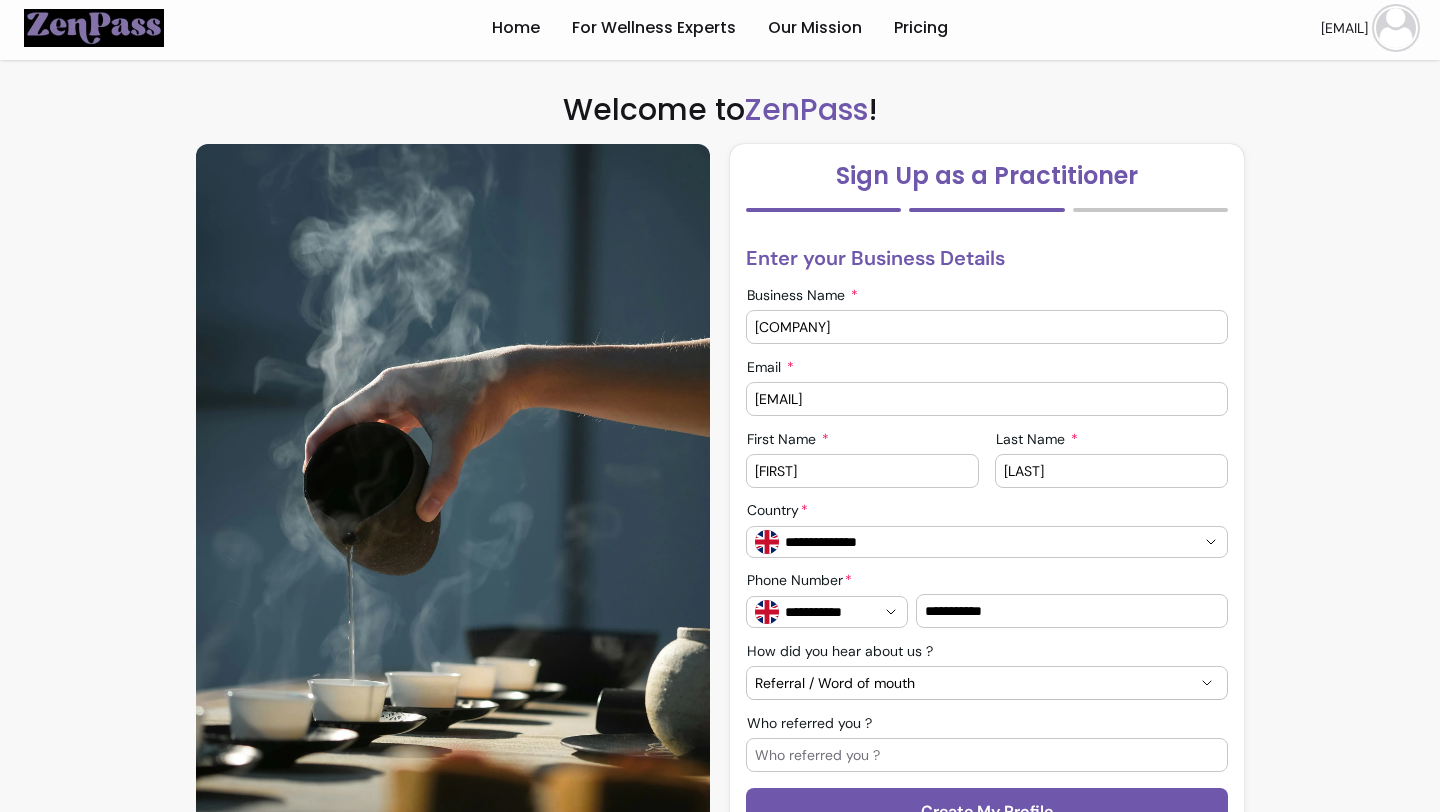 click on "Referral / Word of mouth" at bounding box center (975, 683) 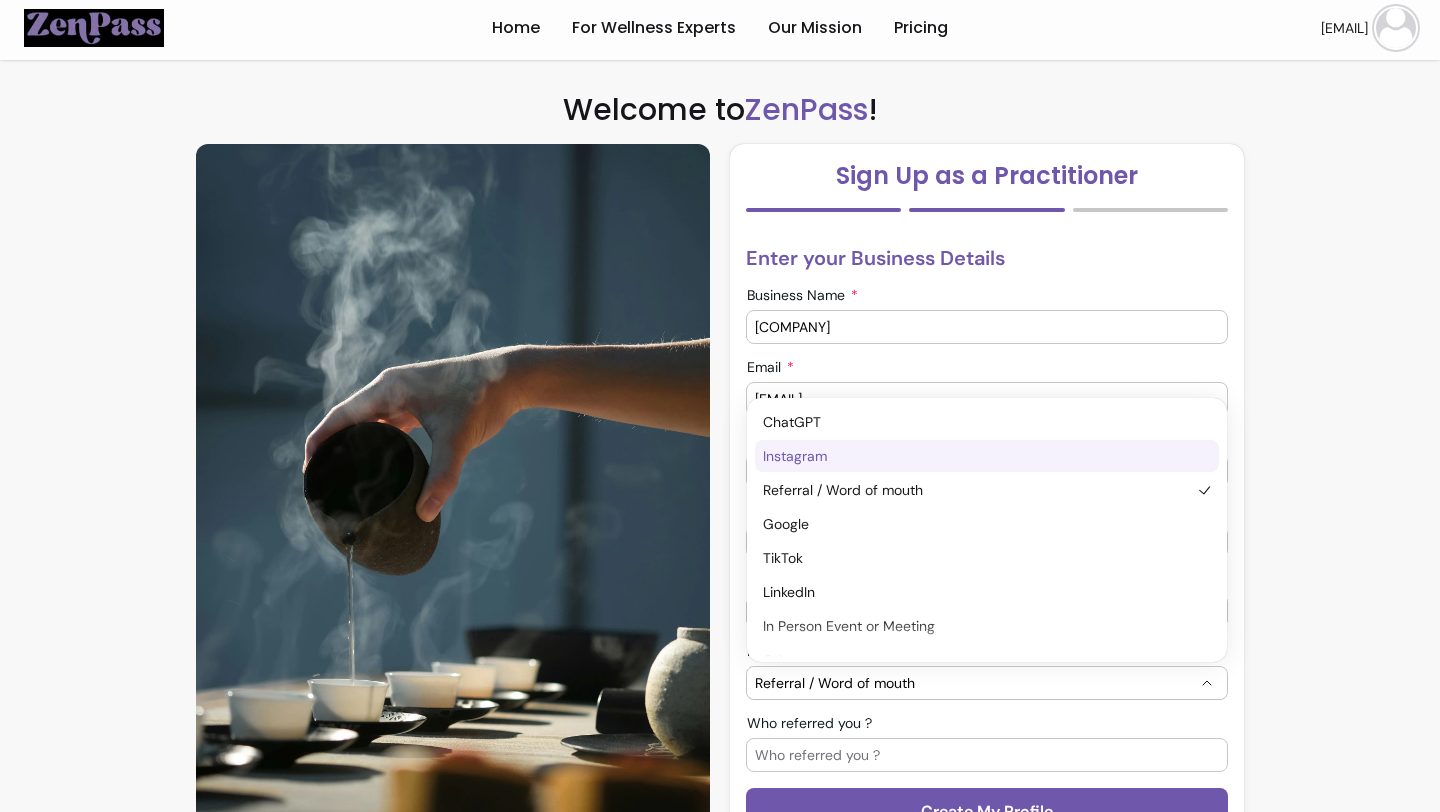click on "Instagram" at bounding box center [977, 456] 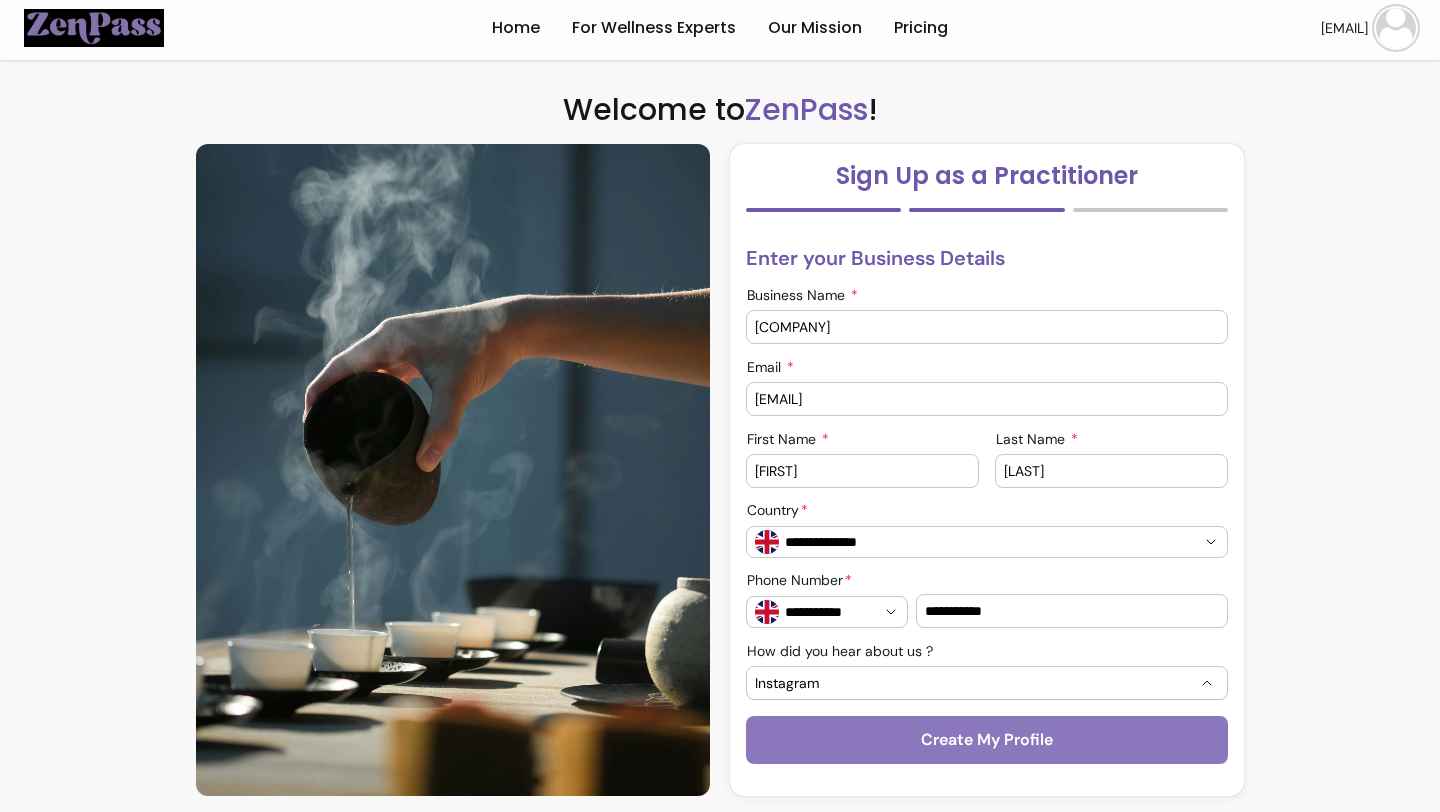 click on "Create My Profile" at bounding box center [987, 740] 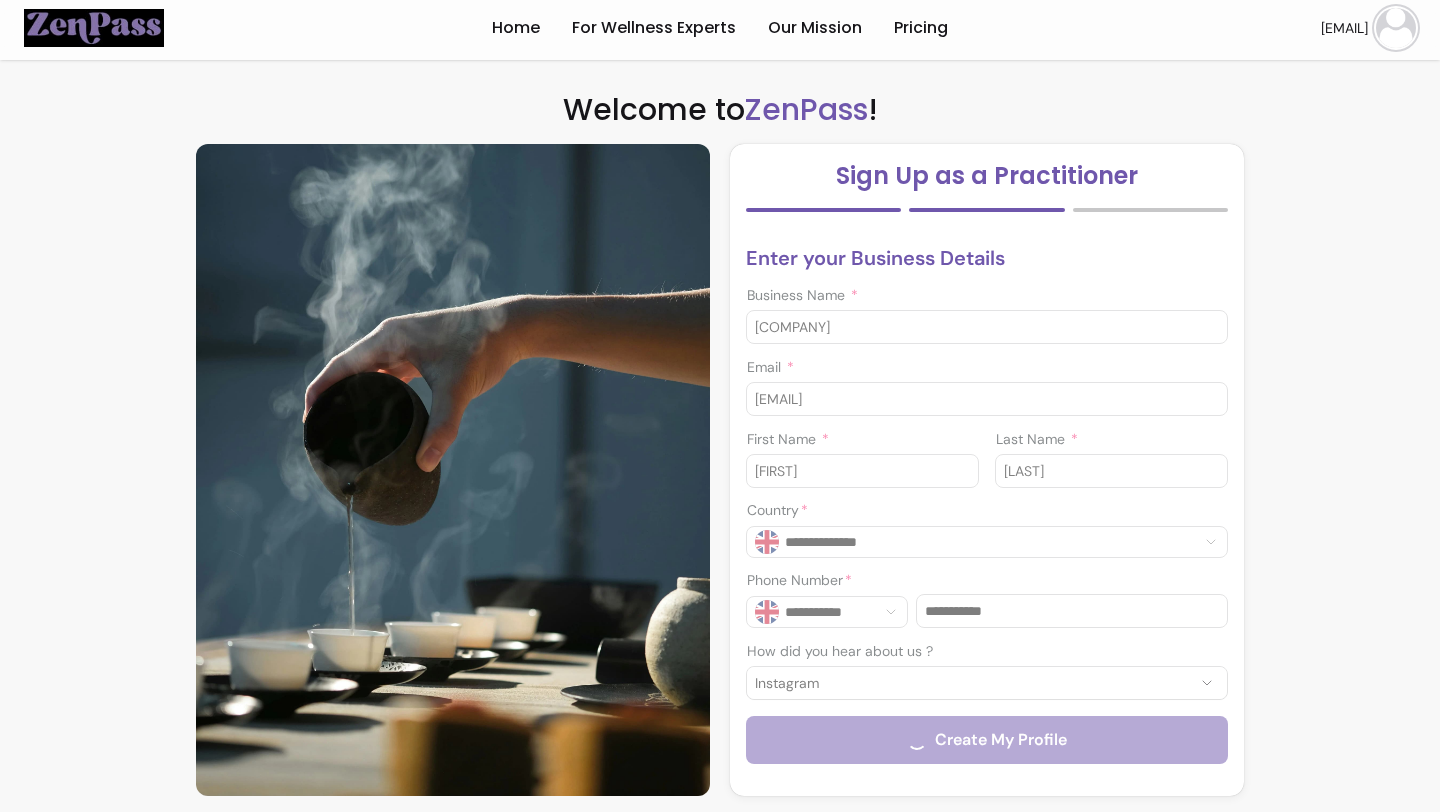 type on "Forsdyke" 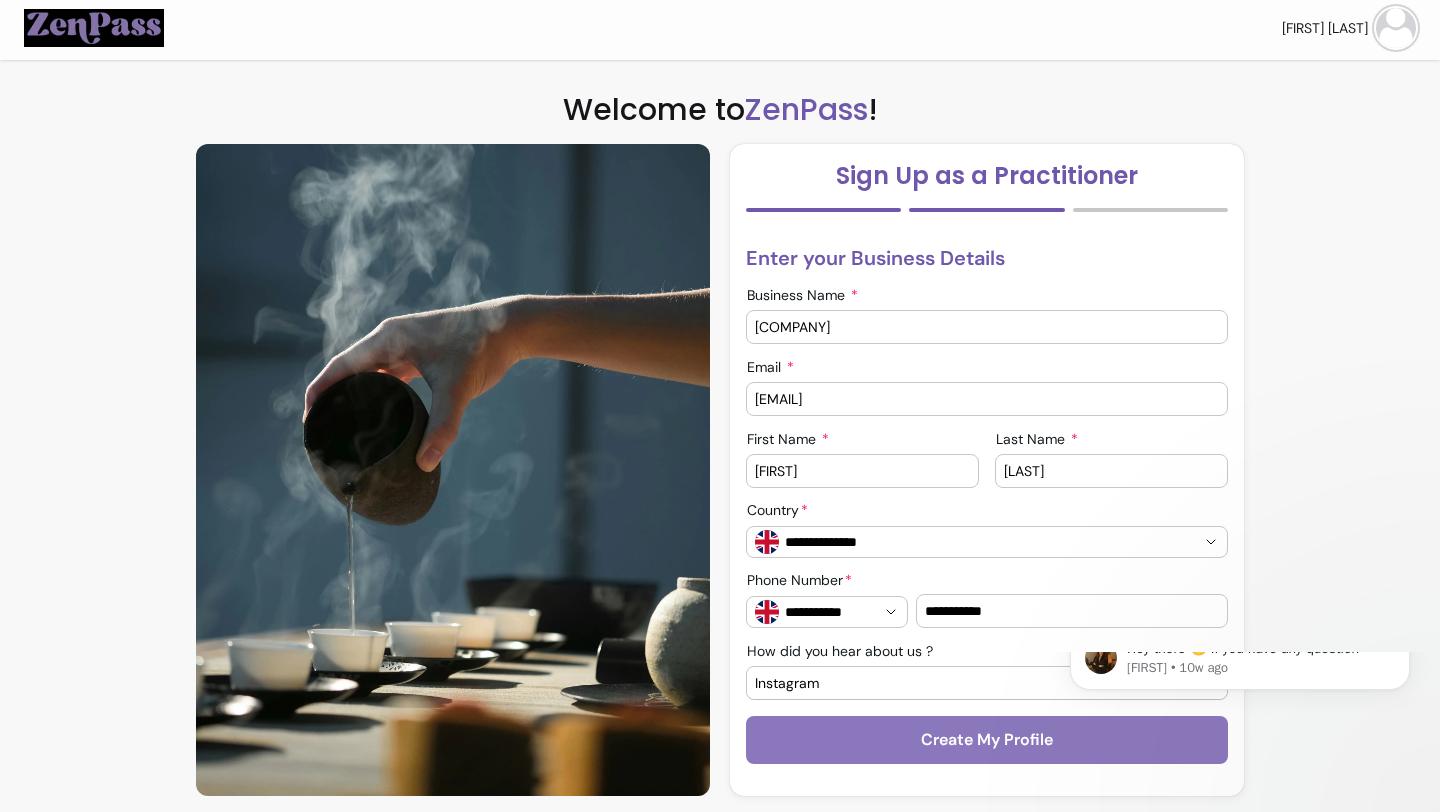 scroll, scrollTop: 0, scrollLeft: 0, axis: both 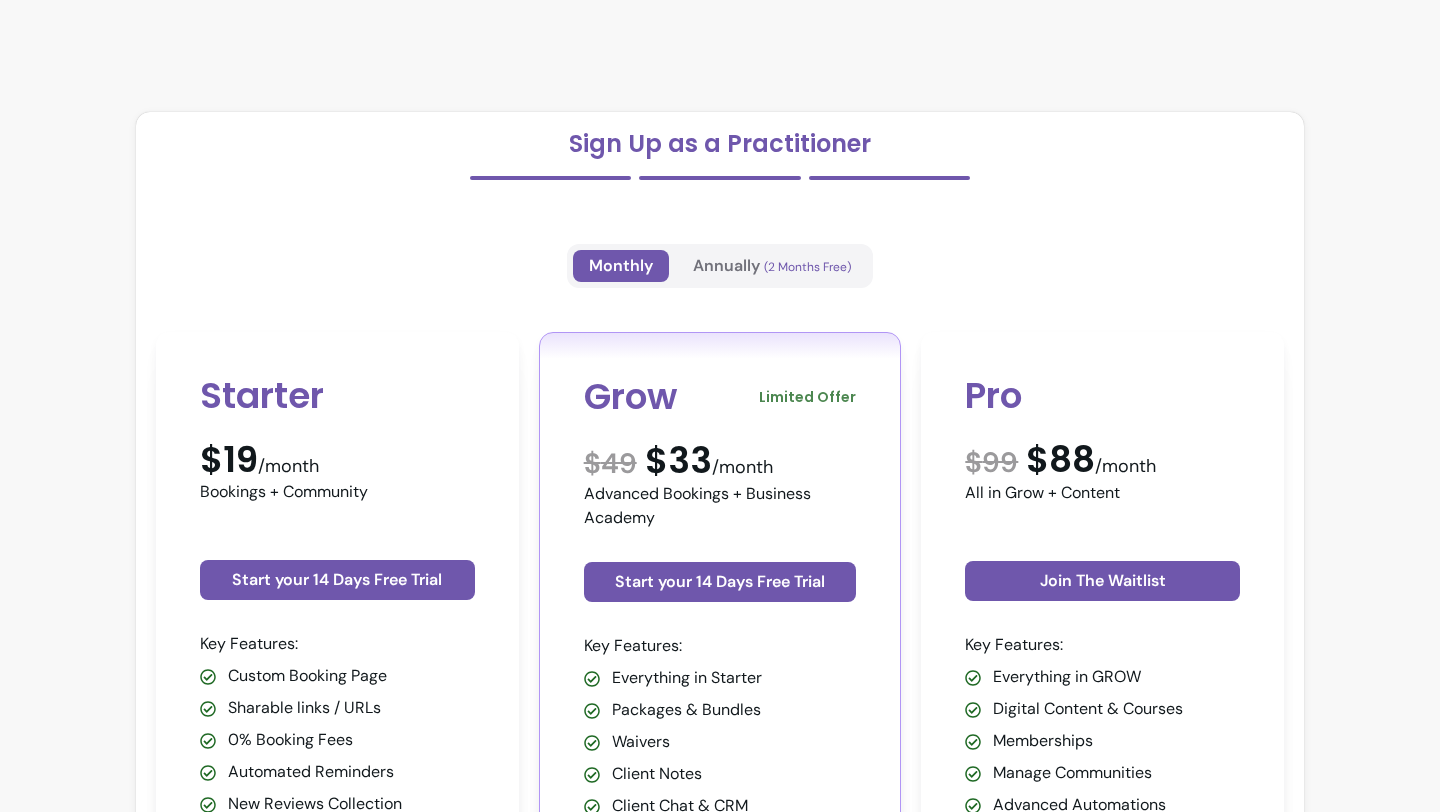 click on "Sign Up as a Practitioner Monthly Annually   (2 Months Free) Starter $19  /month Bookings + Community Start your 14 Days Free Trial Key Features: Custom Booking Page Sharable links / URLs 0% Booking Fees Automated Reminders New Reviews Collection POS Google Sync Access to Expert Community Grow Limited Offer $ 49 $33  /month Advanced Bookings + Business Academy Start your 14 Days Free Trial Key Features: Everything in Starter Packages & Bundles Waivers Client Notes Client Chat & CRM VIP Onboarding Perks & Discounts ZenPass Business Academy Pro $ 99 $88  /month All in Grow + Content Join The Waitlist Key Features: Everything in GROW Digital Content & Courses Memberships Manage Communities Advanced Automations Waitlists VIP phone / video support 1-1 Business Coaching" at bounding box center [720, 549] 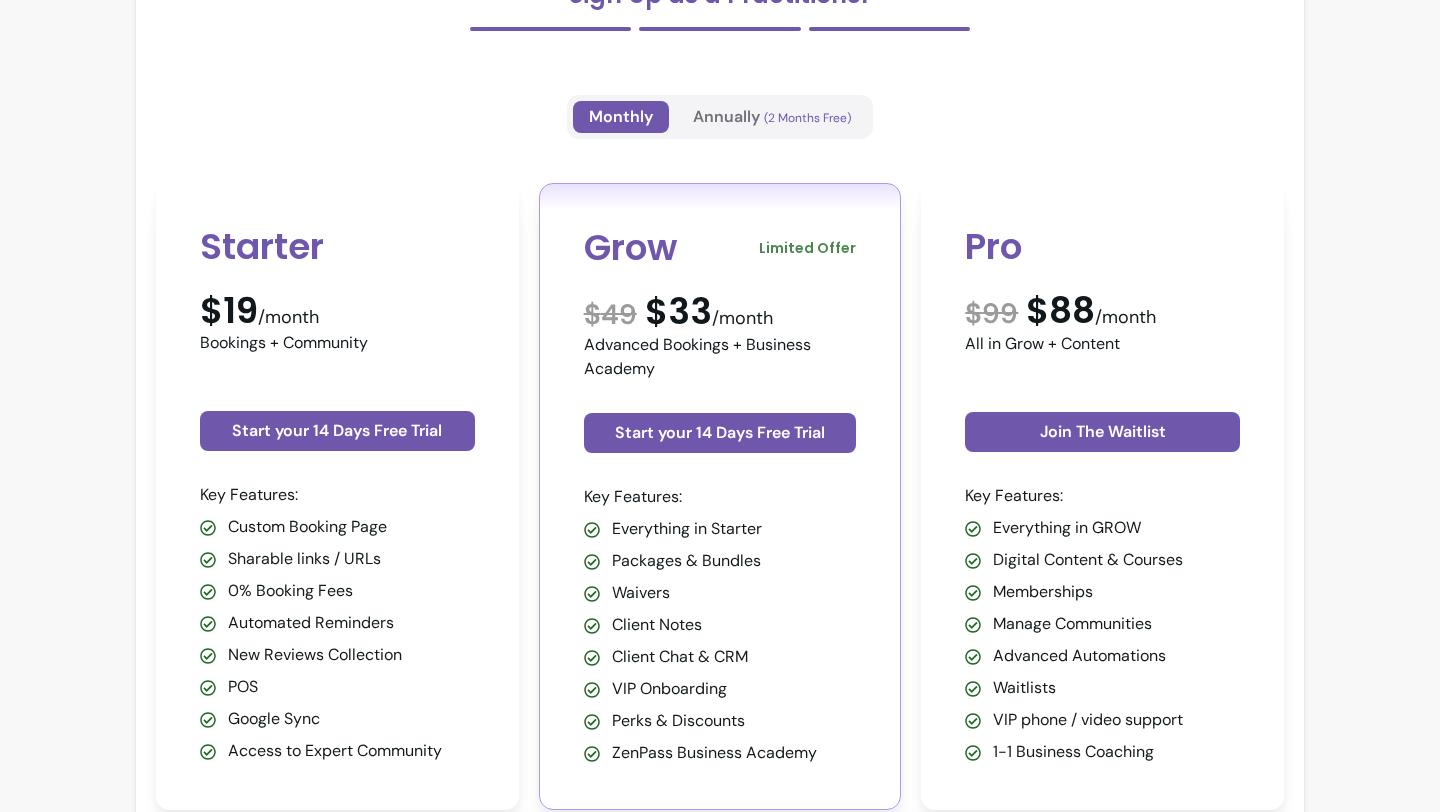 scroll, scrollTop: 122, scrollLeft: 0, axis: vertical 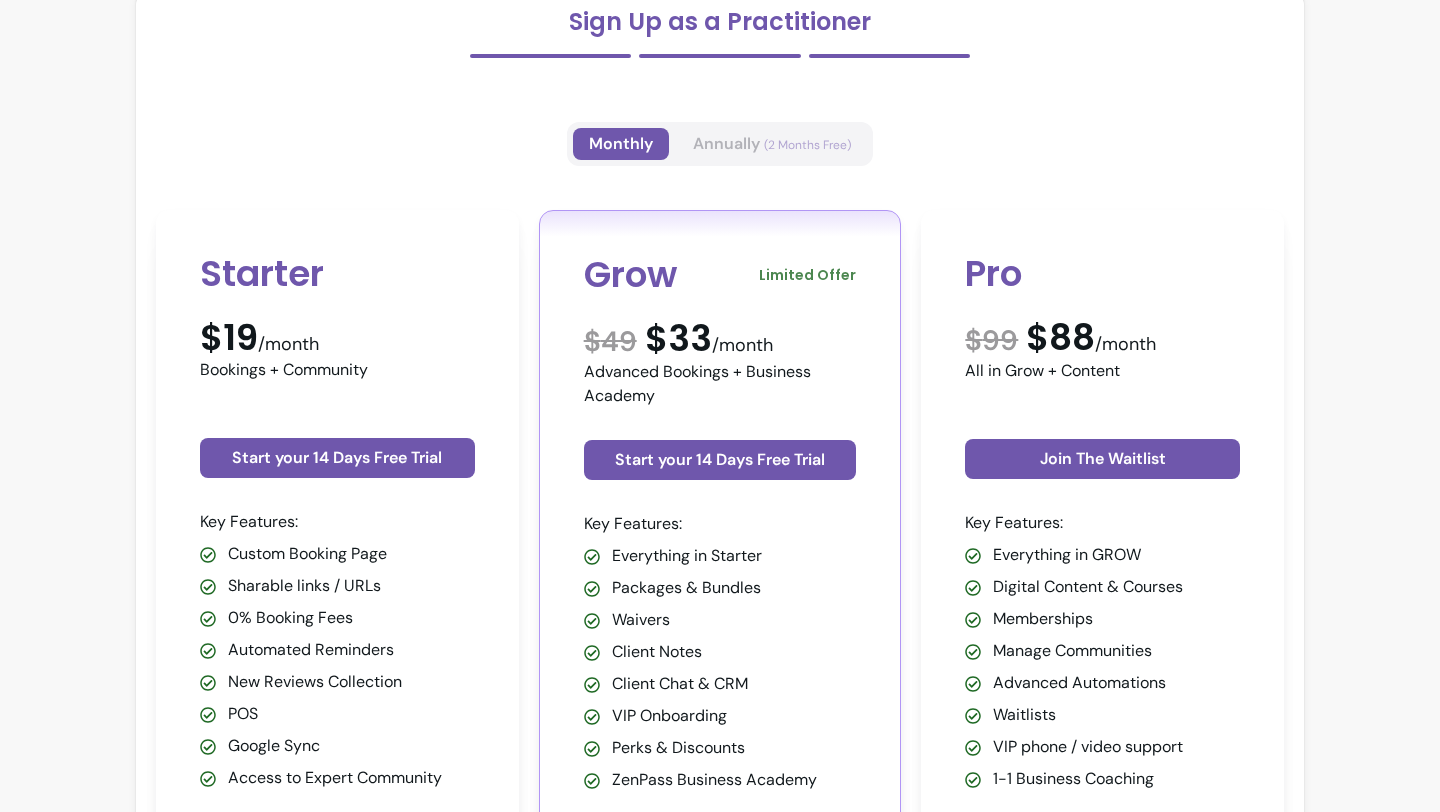 click on "Annually   (2 Months Free)" at bounding box center (772, 144) 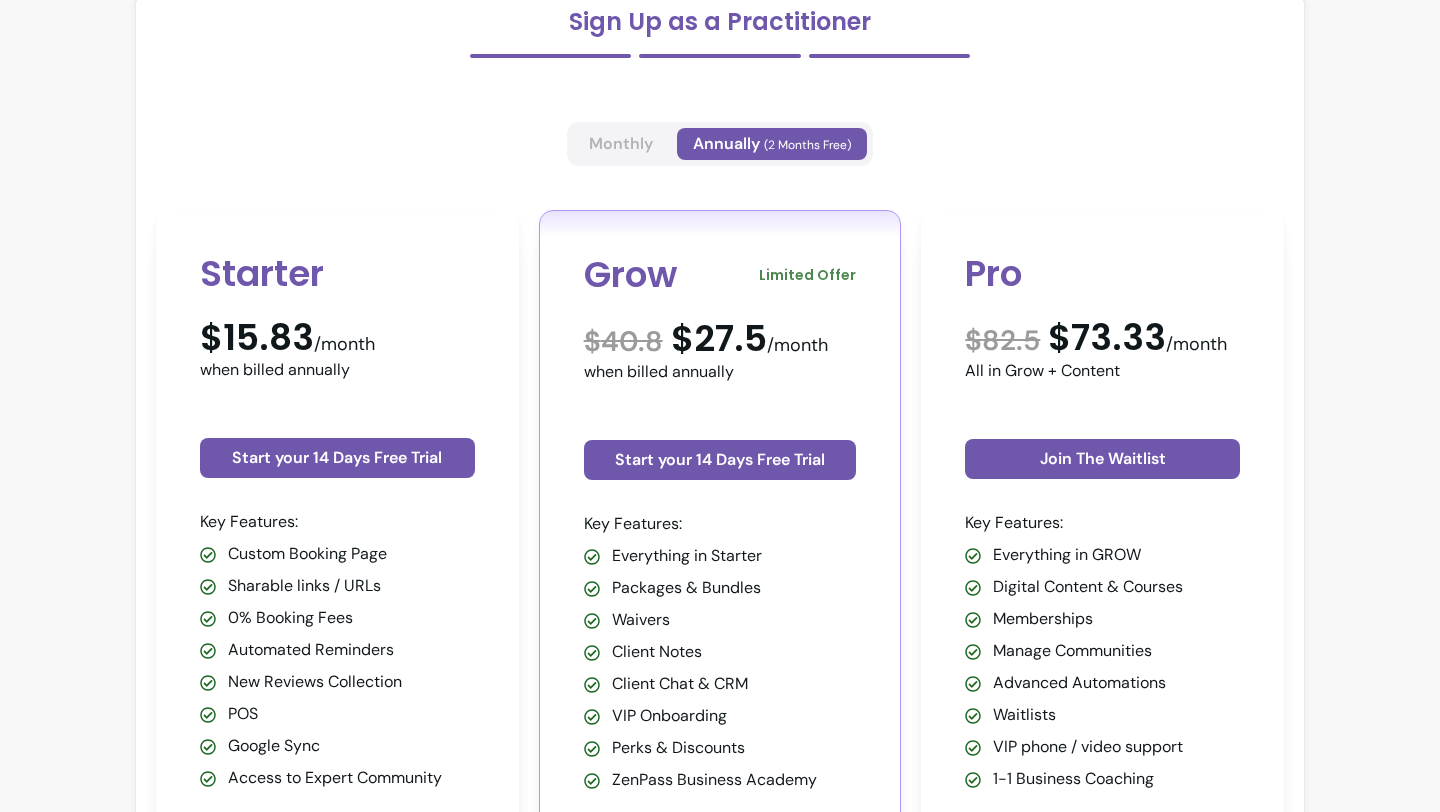 click on "Monthly" at bounding box center (621, 144) 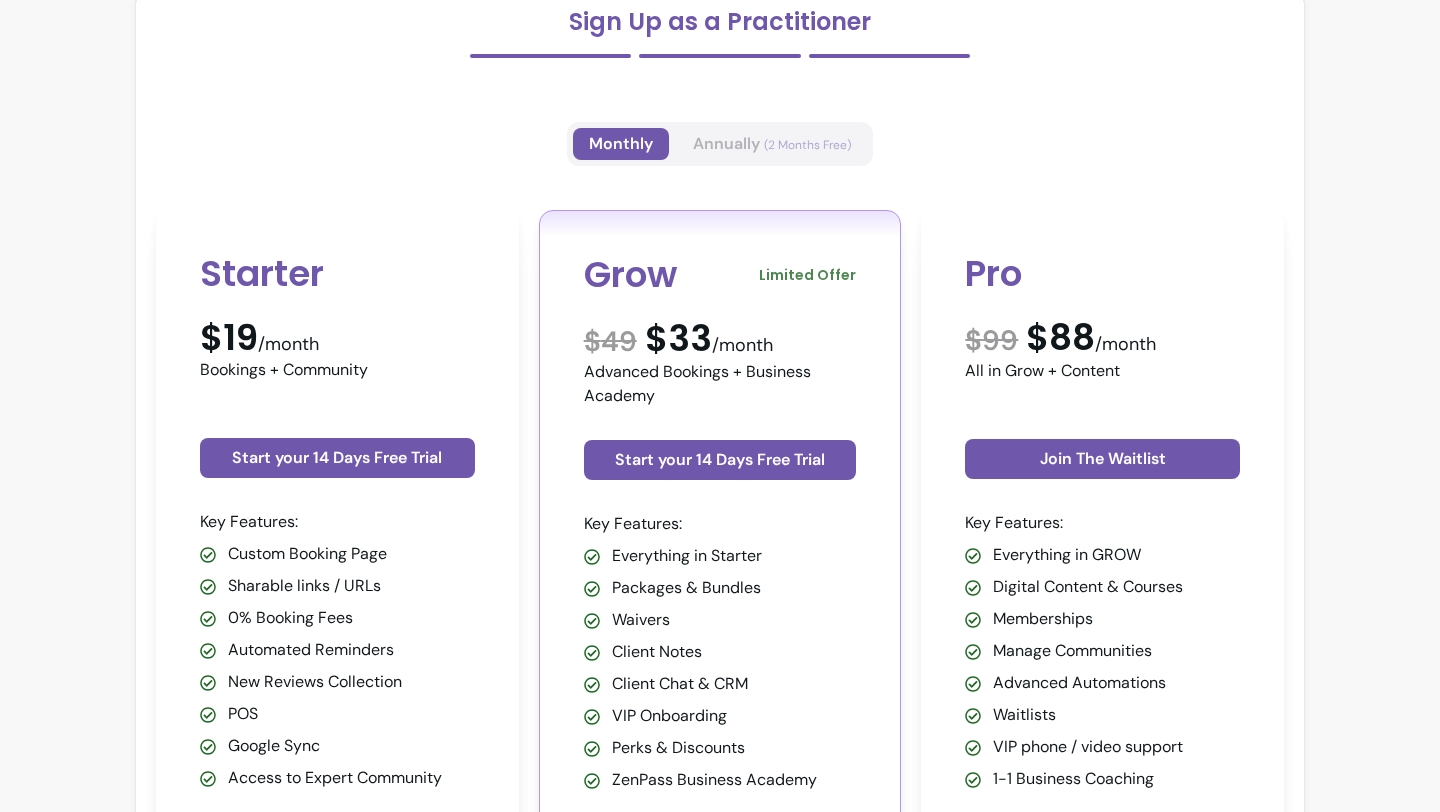 click on "(2 Months Free)" at bounding box center [807, 145] 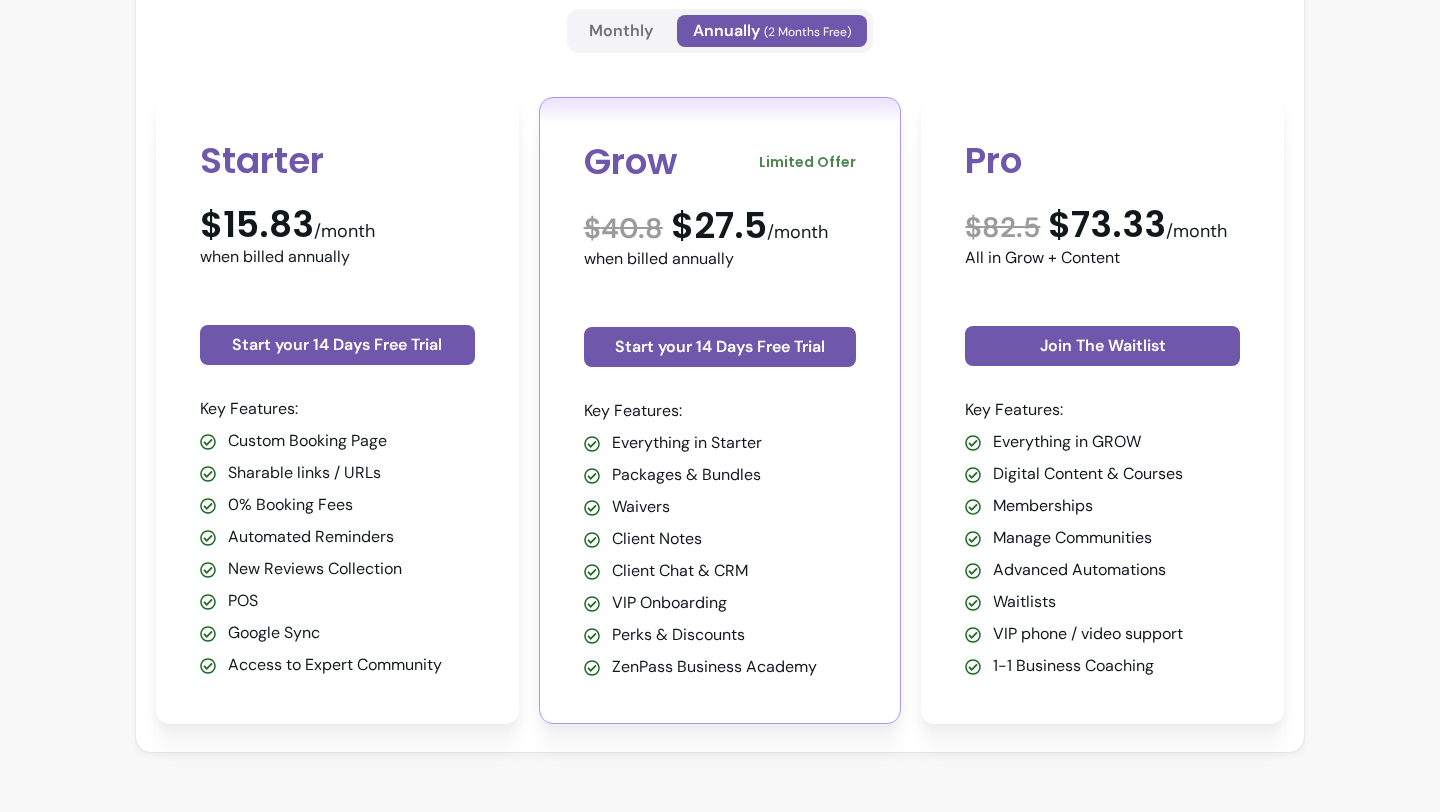 scroll, scrollTop: 238, scrollLeft: 0, axis: vertical 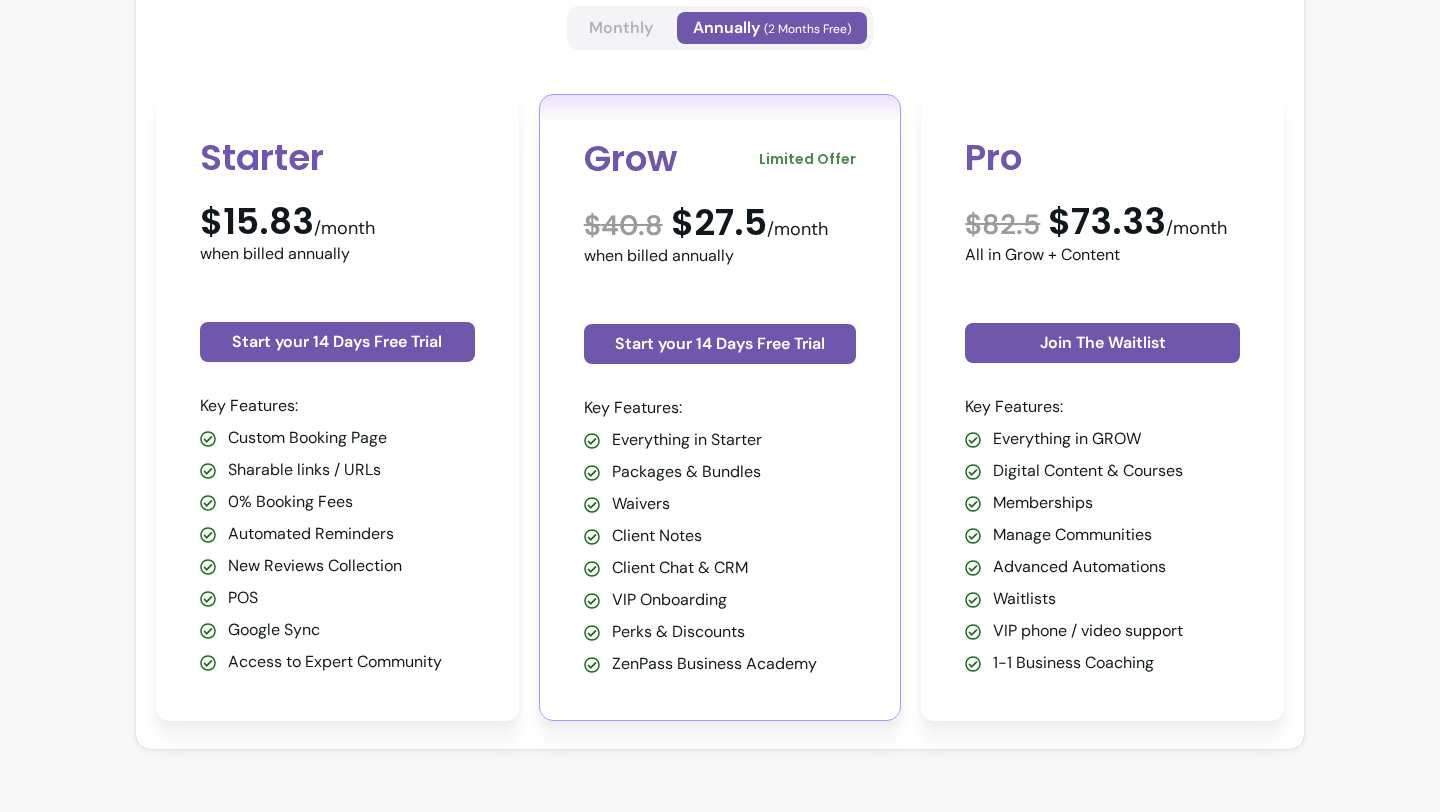 click on "Monthly" at bounding box center [621, 28] 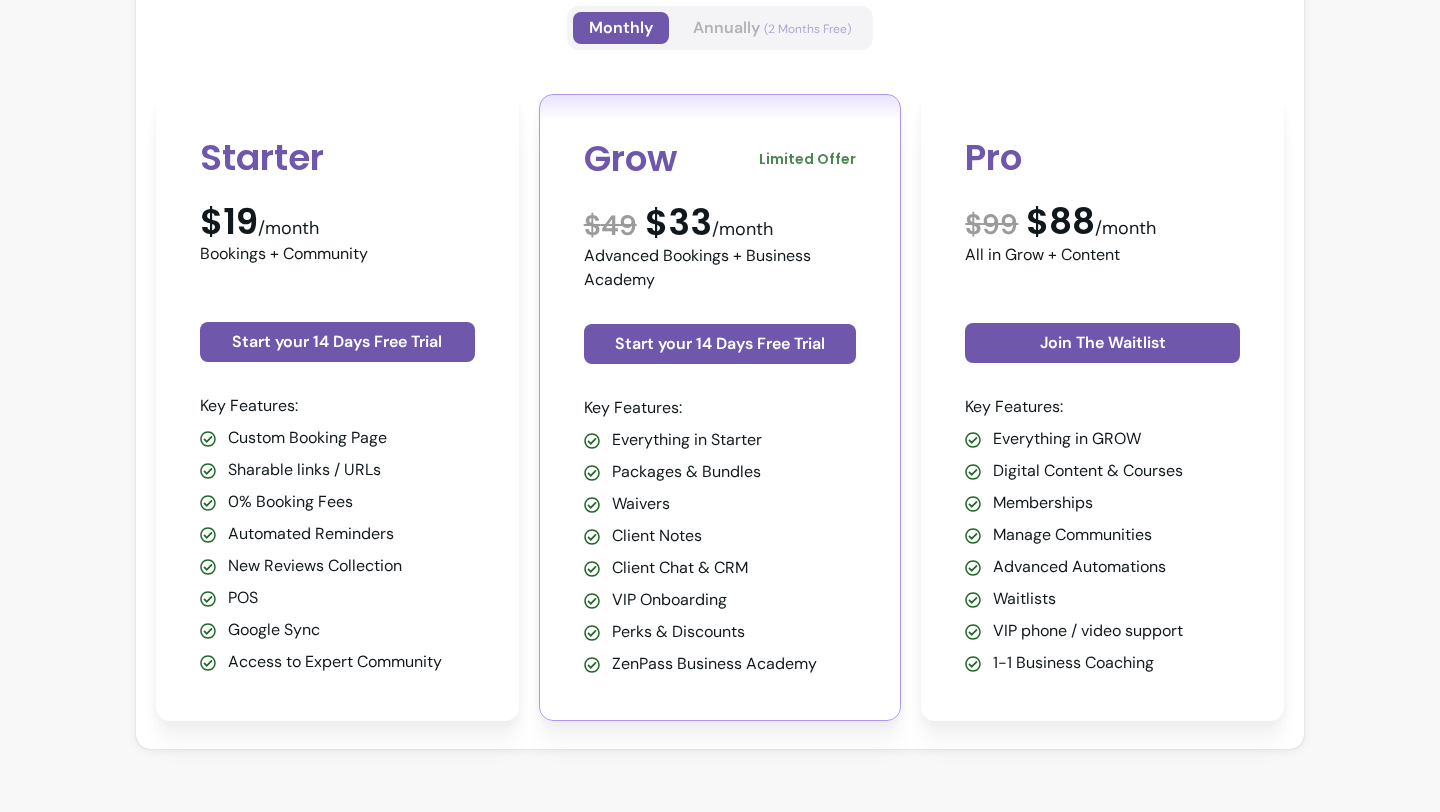 click on "Annually   (2 Months Free)" at bounding box center (772, 28) 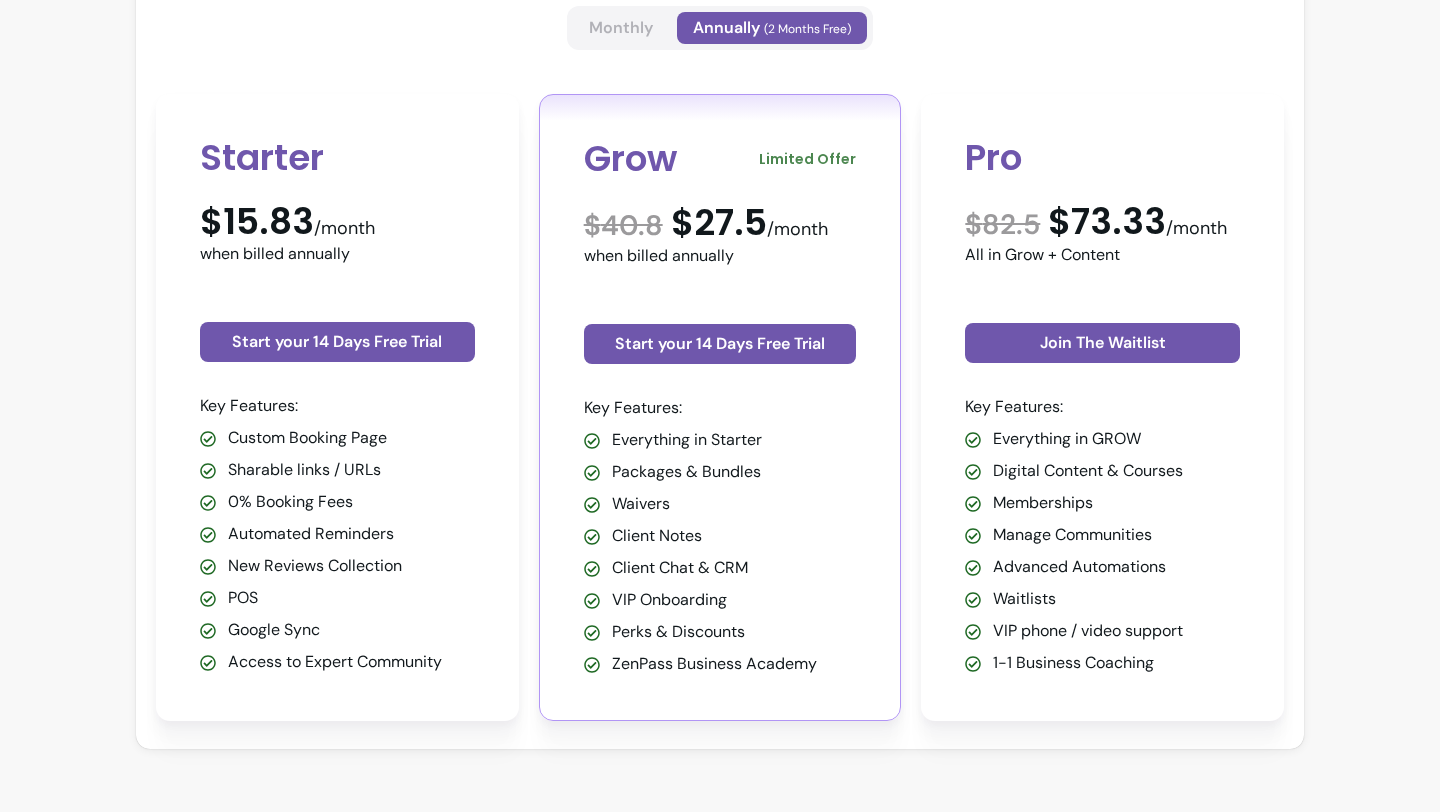 click on "Monthly" at bounding box center (621, 28) 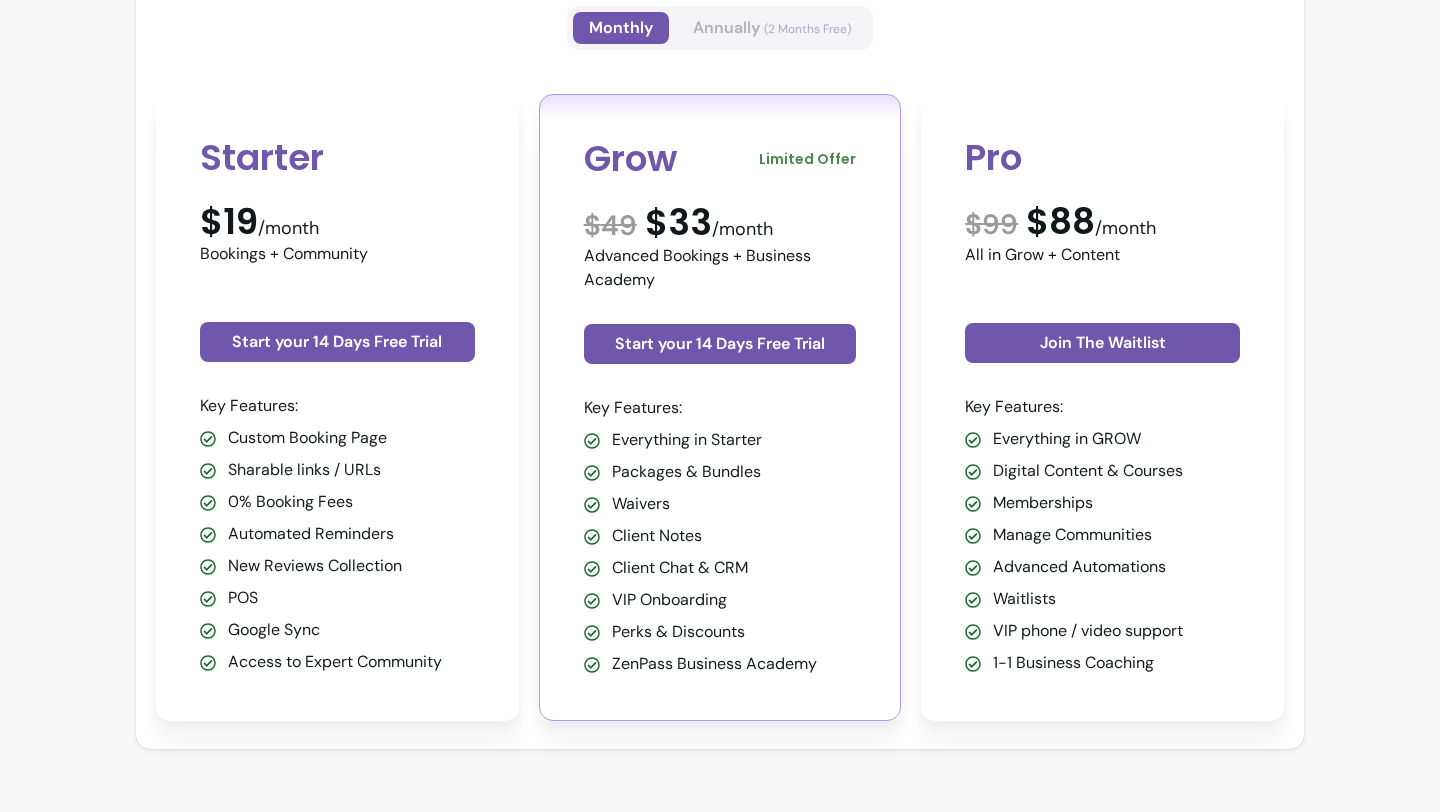 click on "Annually   (2 Months Free)" at bounding box center [772, 28] 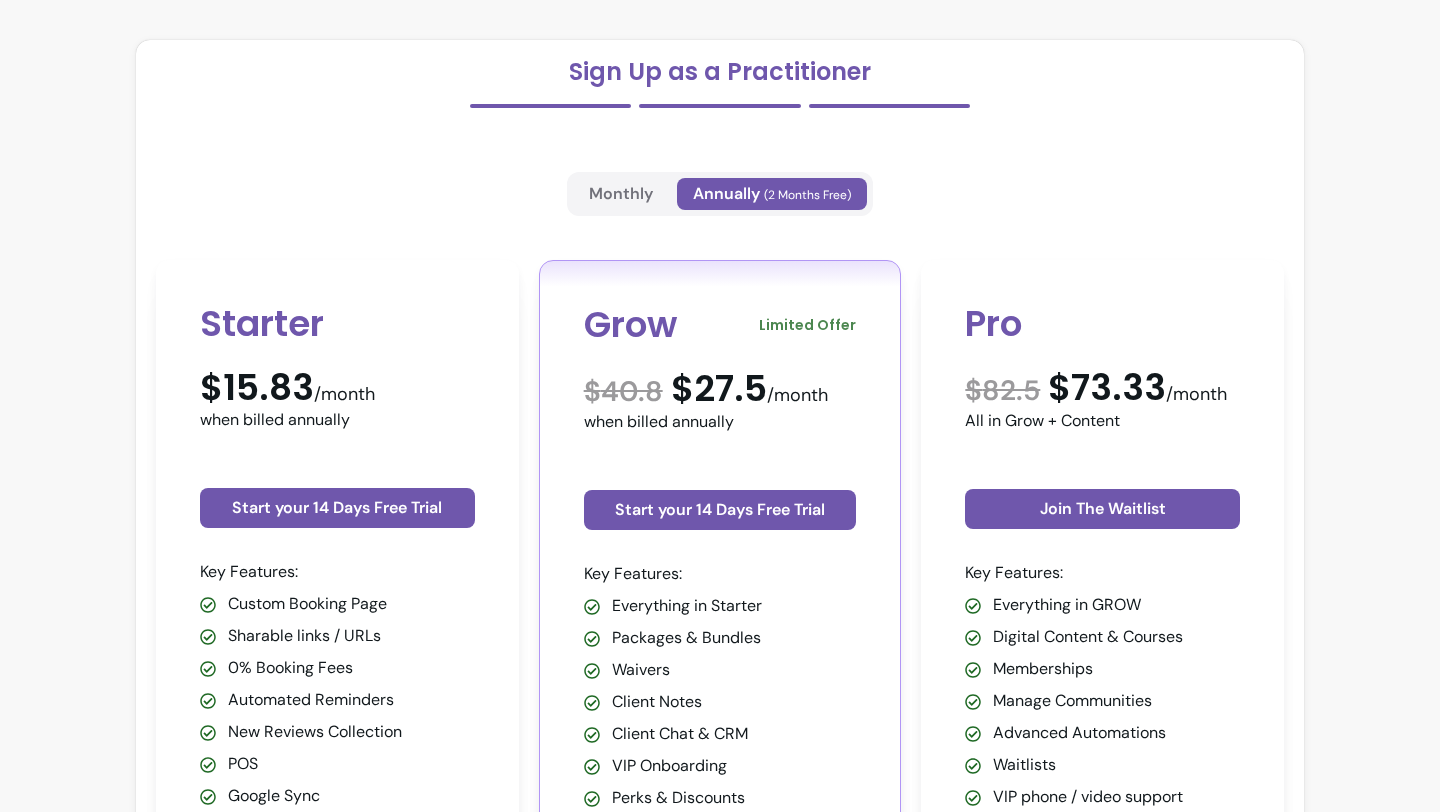 scroll, scrollTop: 72, scrollLeft: 0, axis: vertical 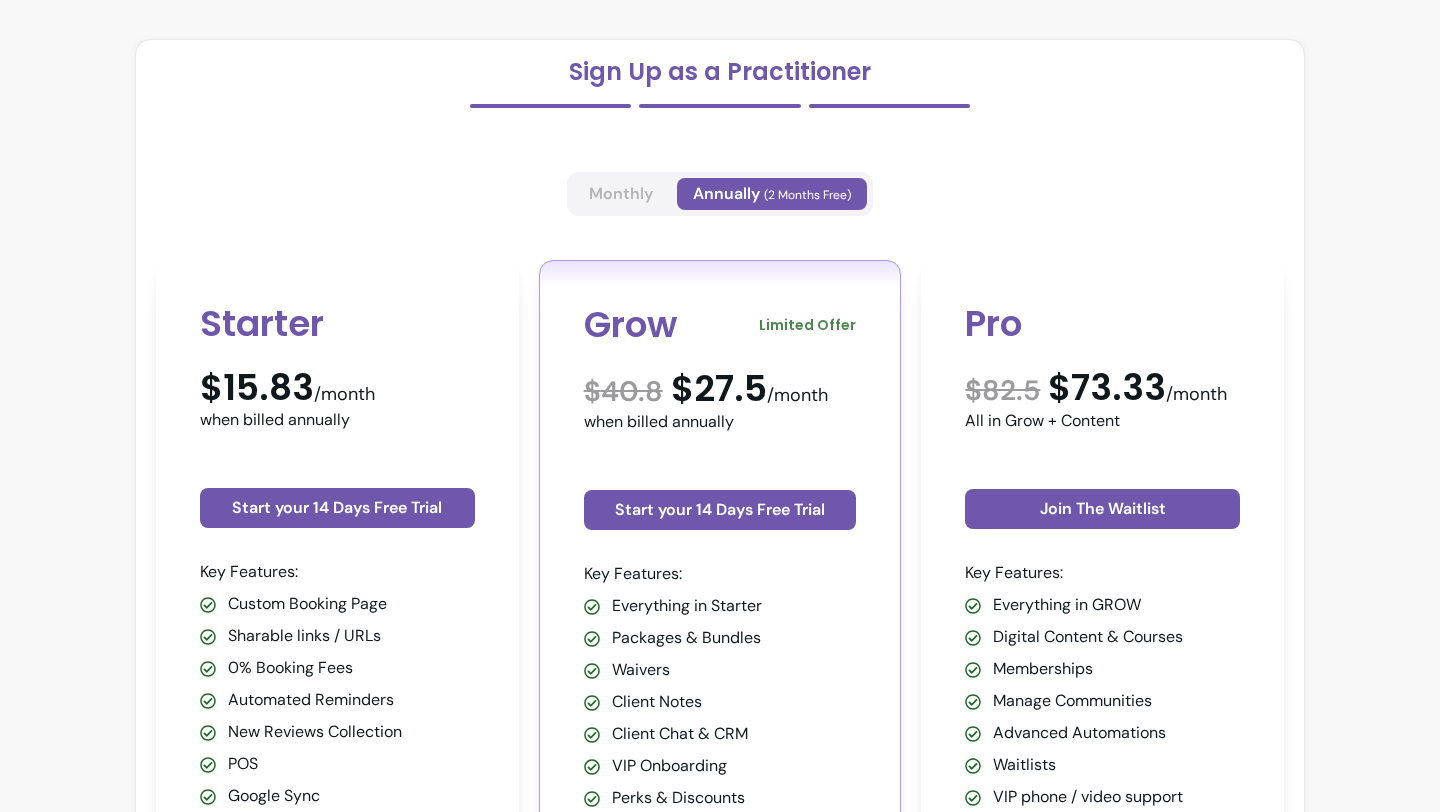 click on "Monthly Annually   (2 Months Free)" at bounding box center [720, 194] 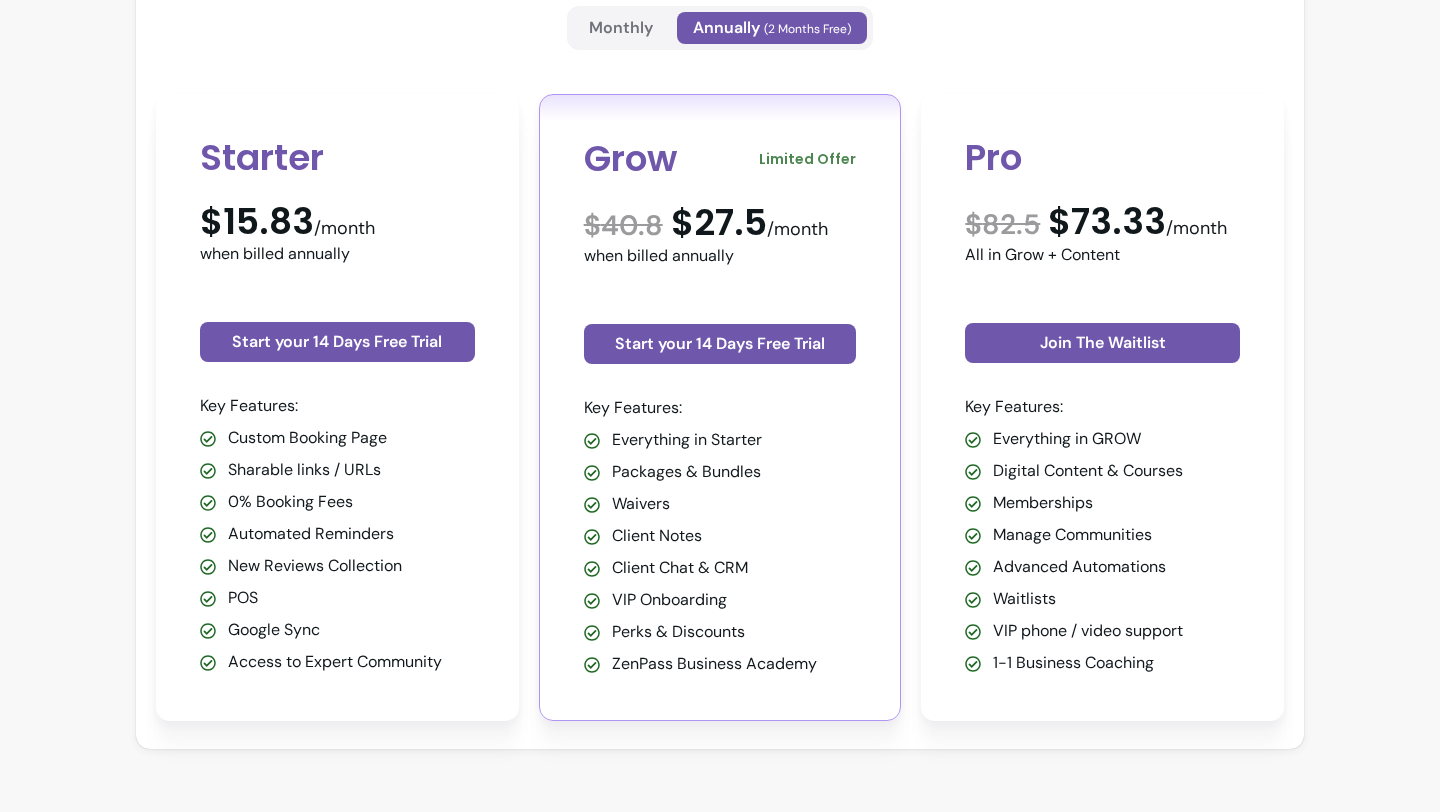 scroll, scrollTop: 241, scrollLeft: 0, axis: vertical 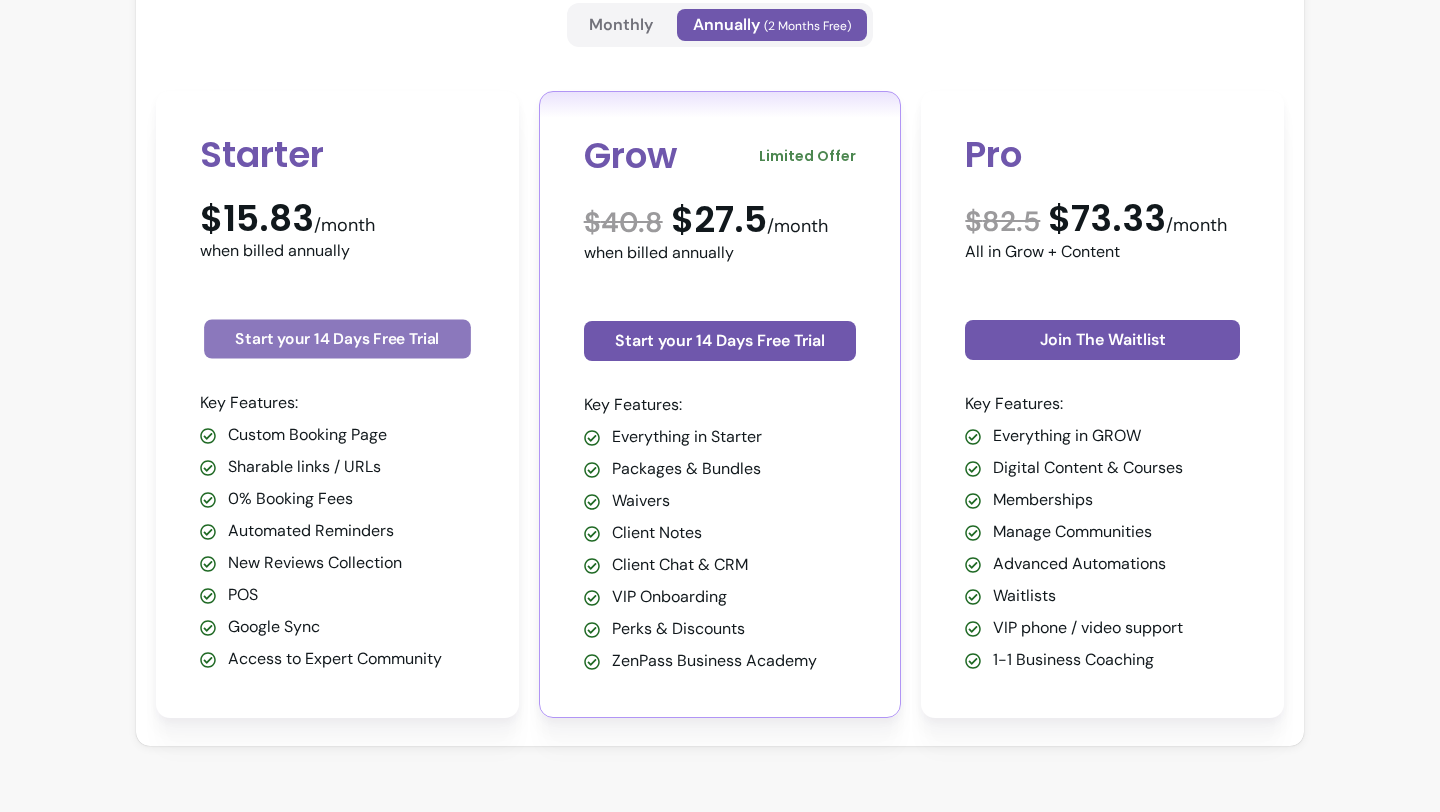 click on "Start your 14 Days Free Trial" at bounding box center [337, 339] 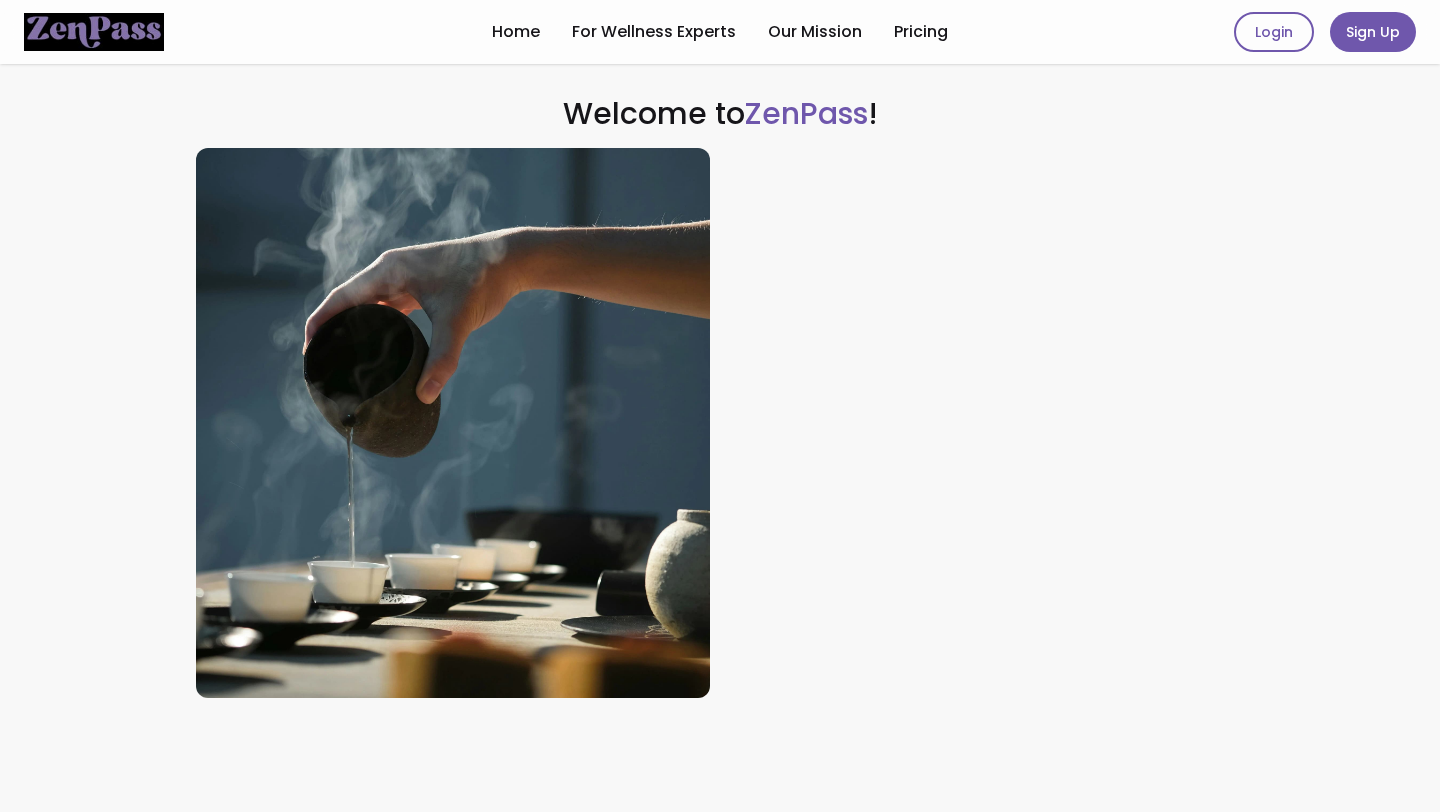 scroll, scrollTop: 0, scrollLeft: 0, axis: both 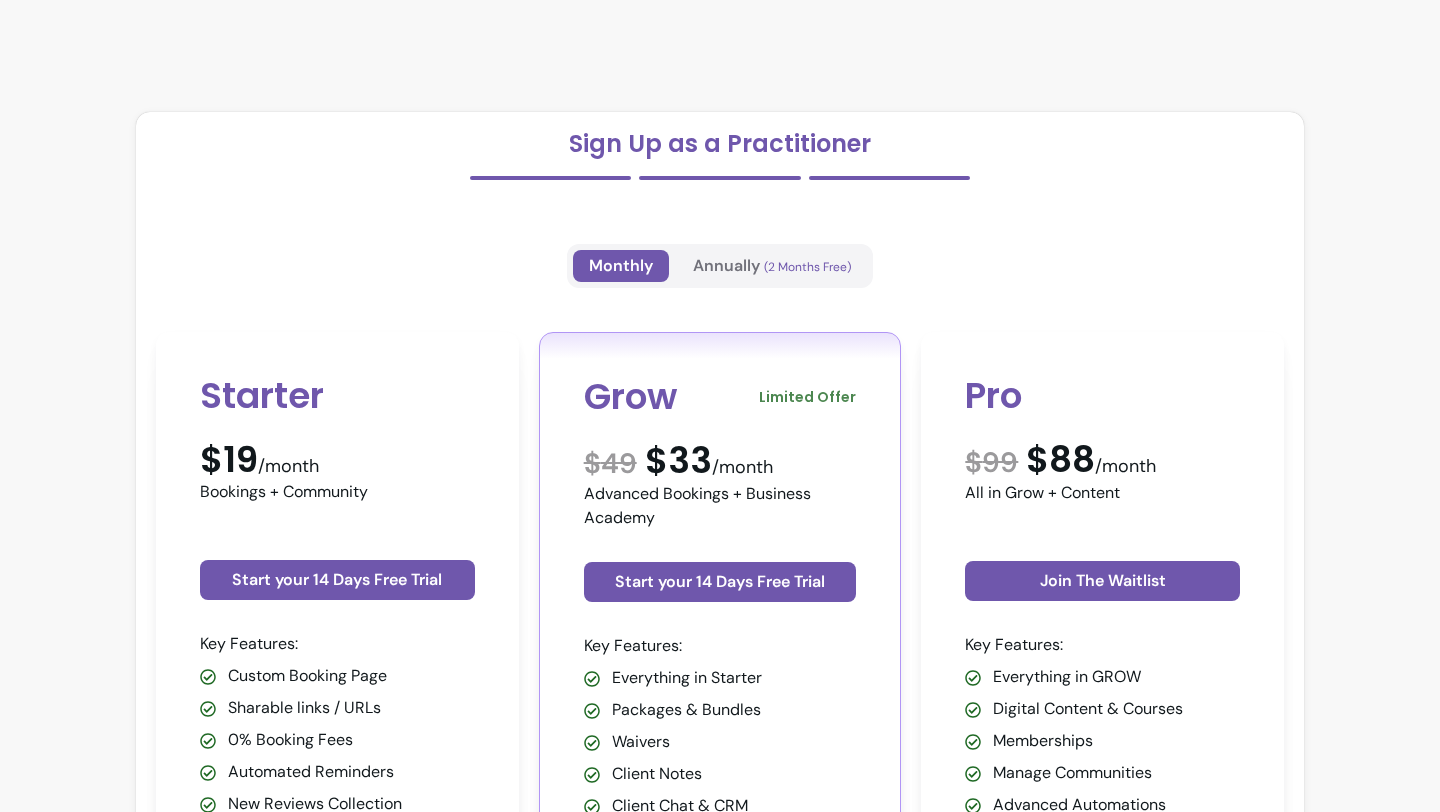 click on "Monthly" at bounding box center [621, 266] 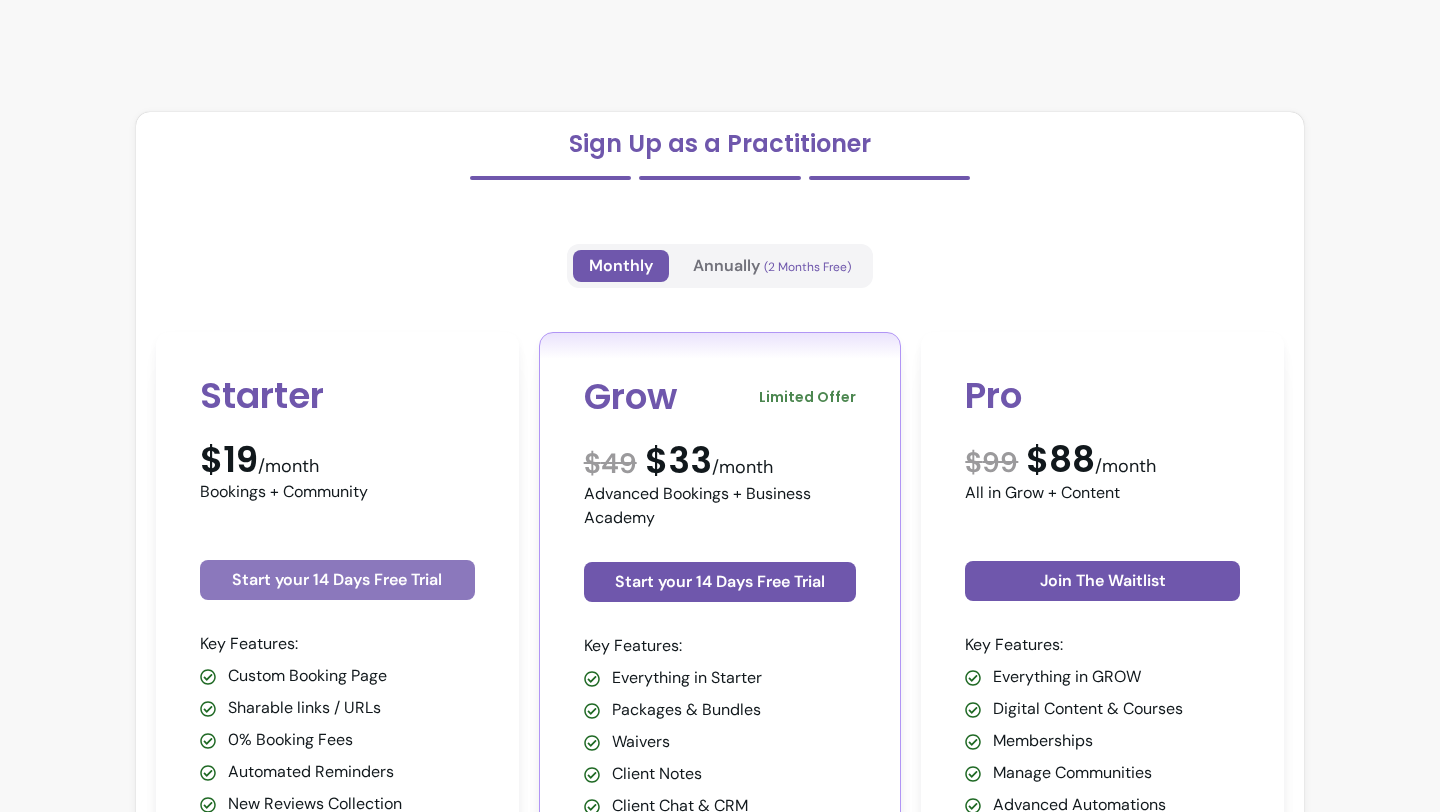 click on "Start your 14 Days Free Trial" at bounding box center [337, 580] 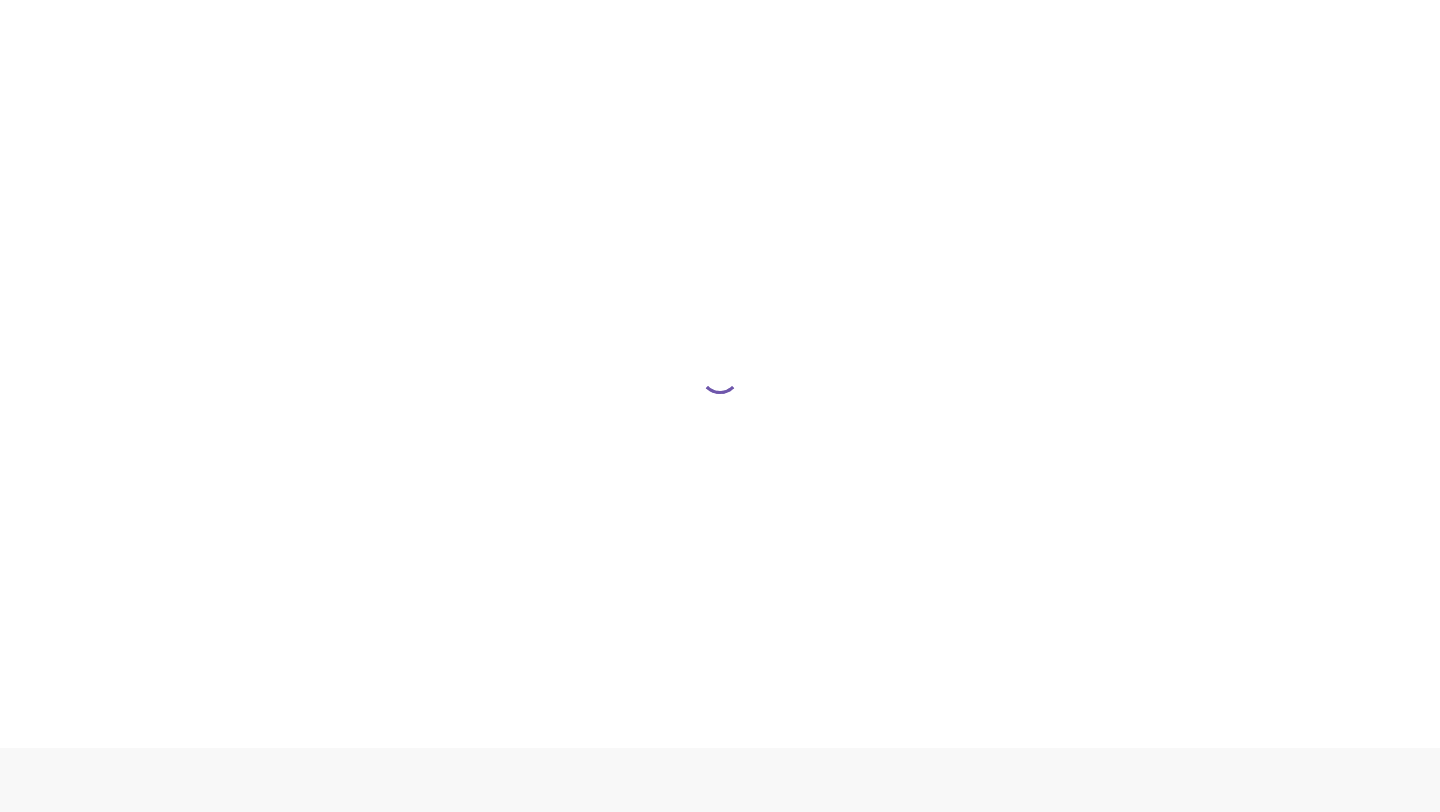scroll, scrollTop: 0, scrollLeft: 0, axis: both 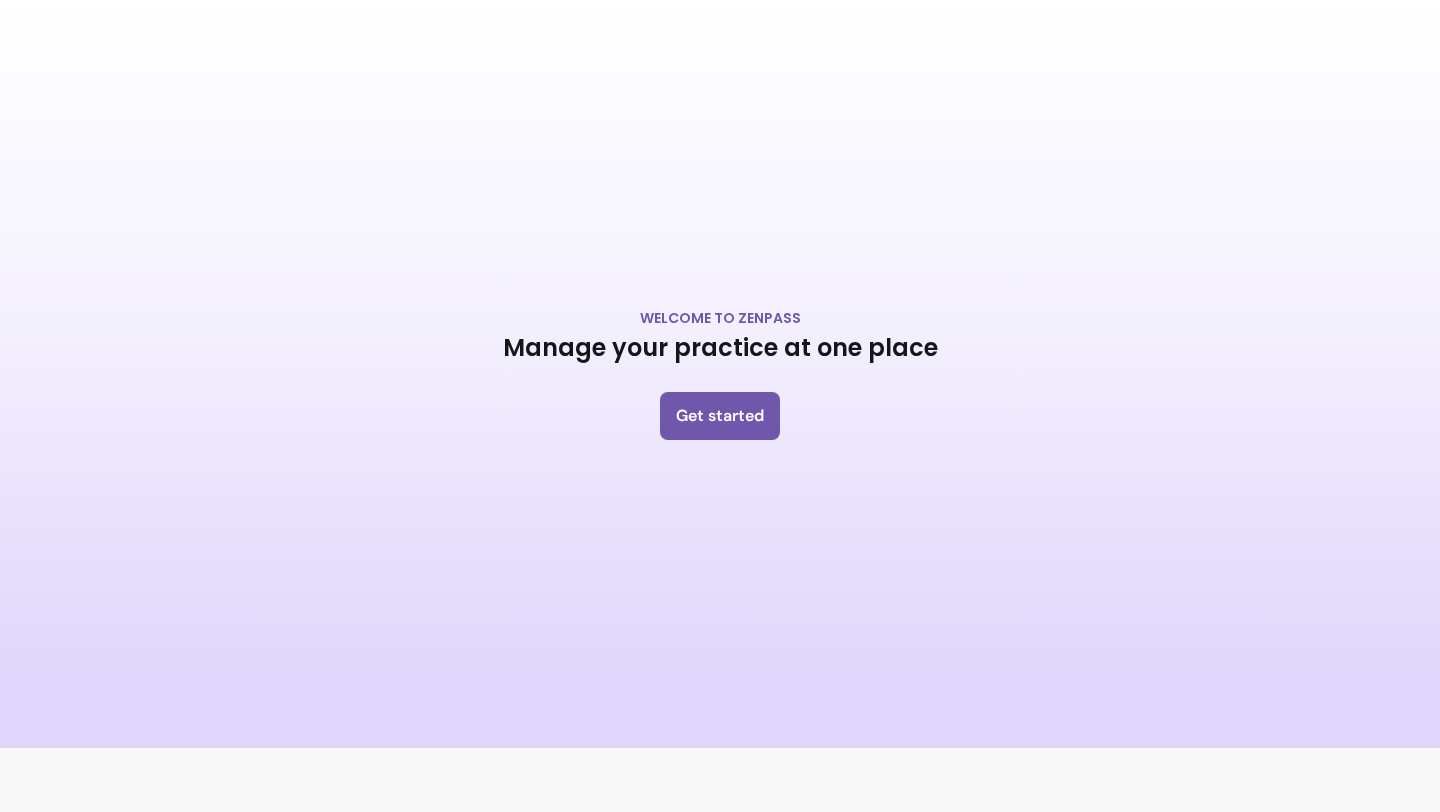 click on "Welcome to ZenPass Manage your practice at one place Get started" at bounding box center [720, 374] 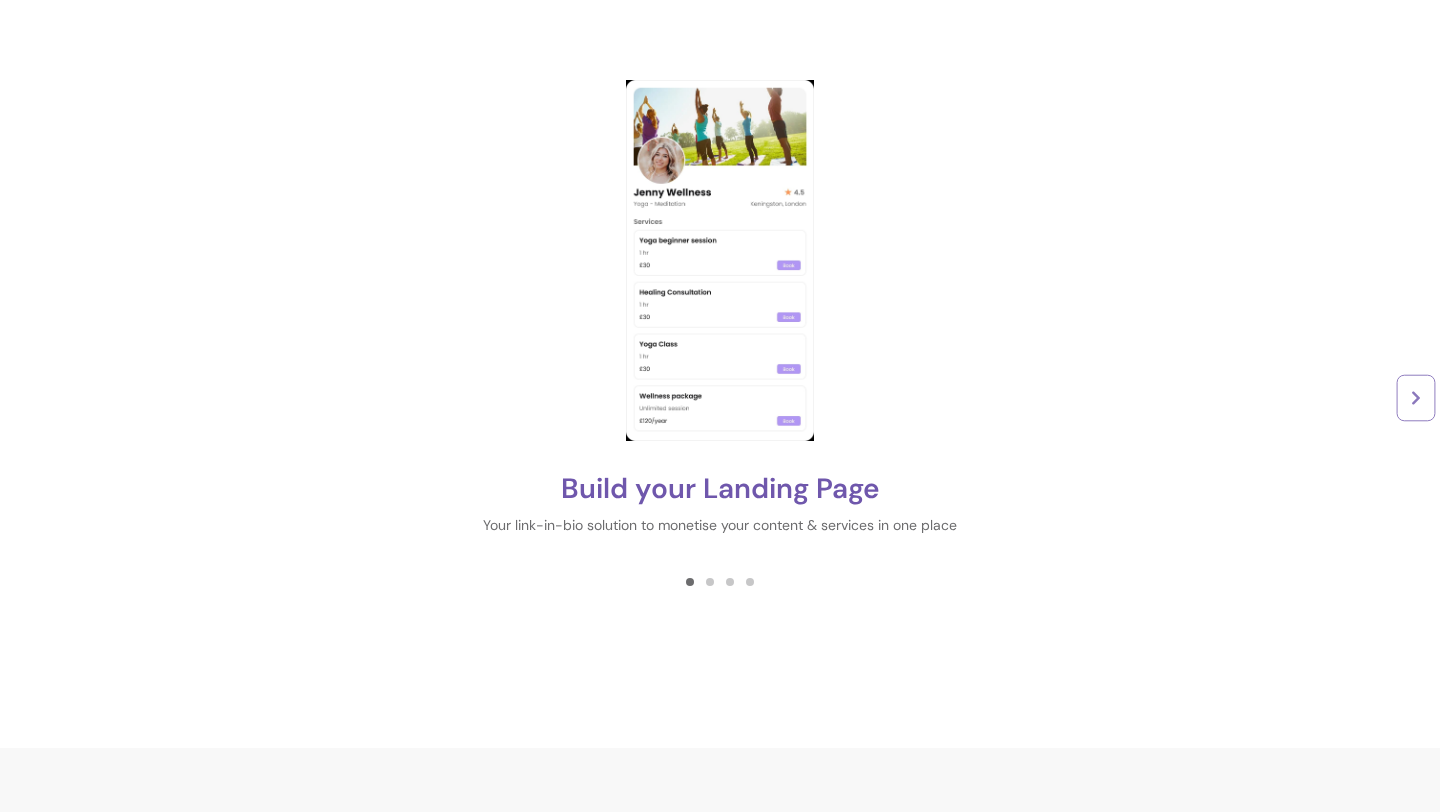 click 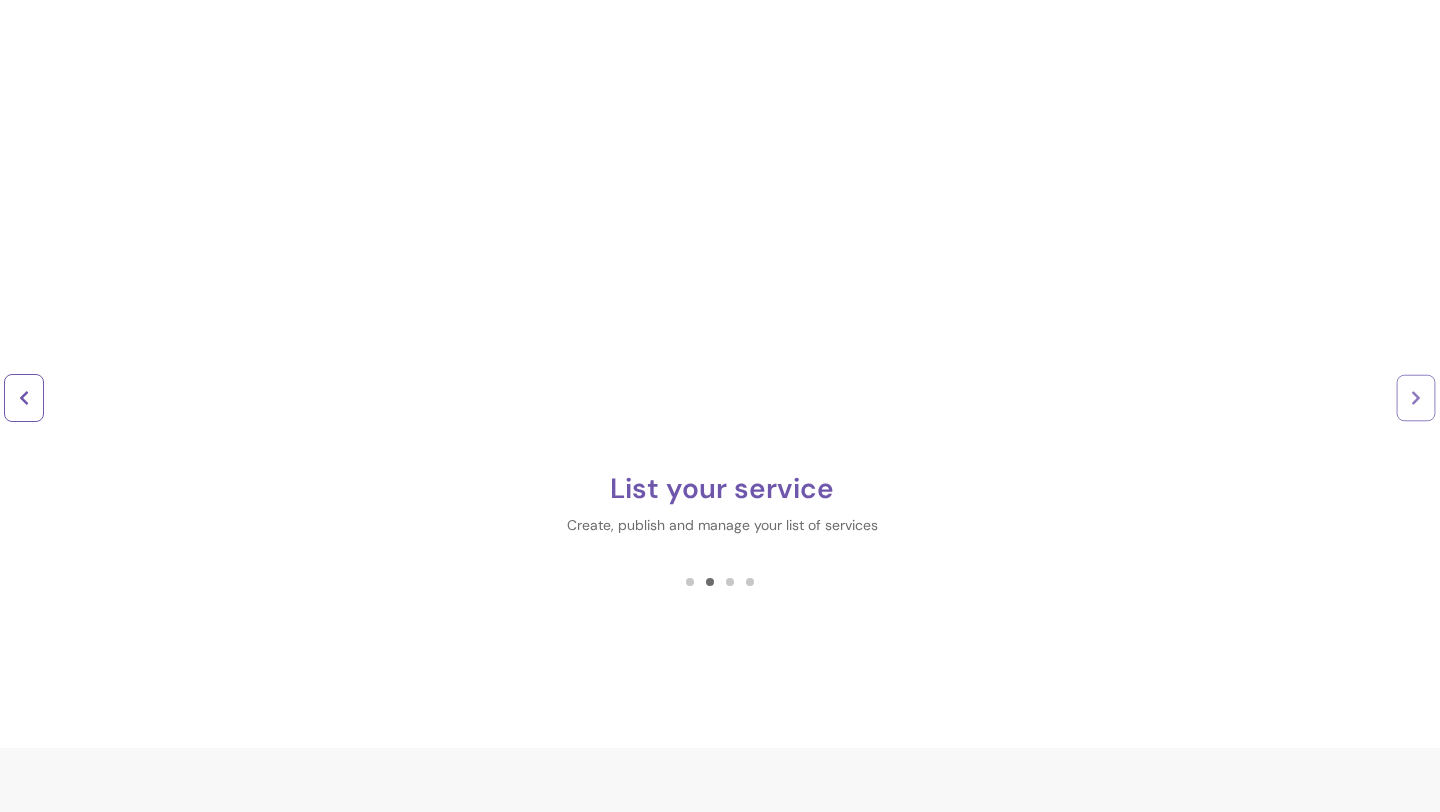click 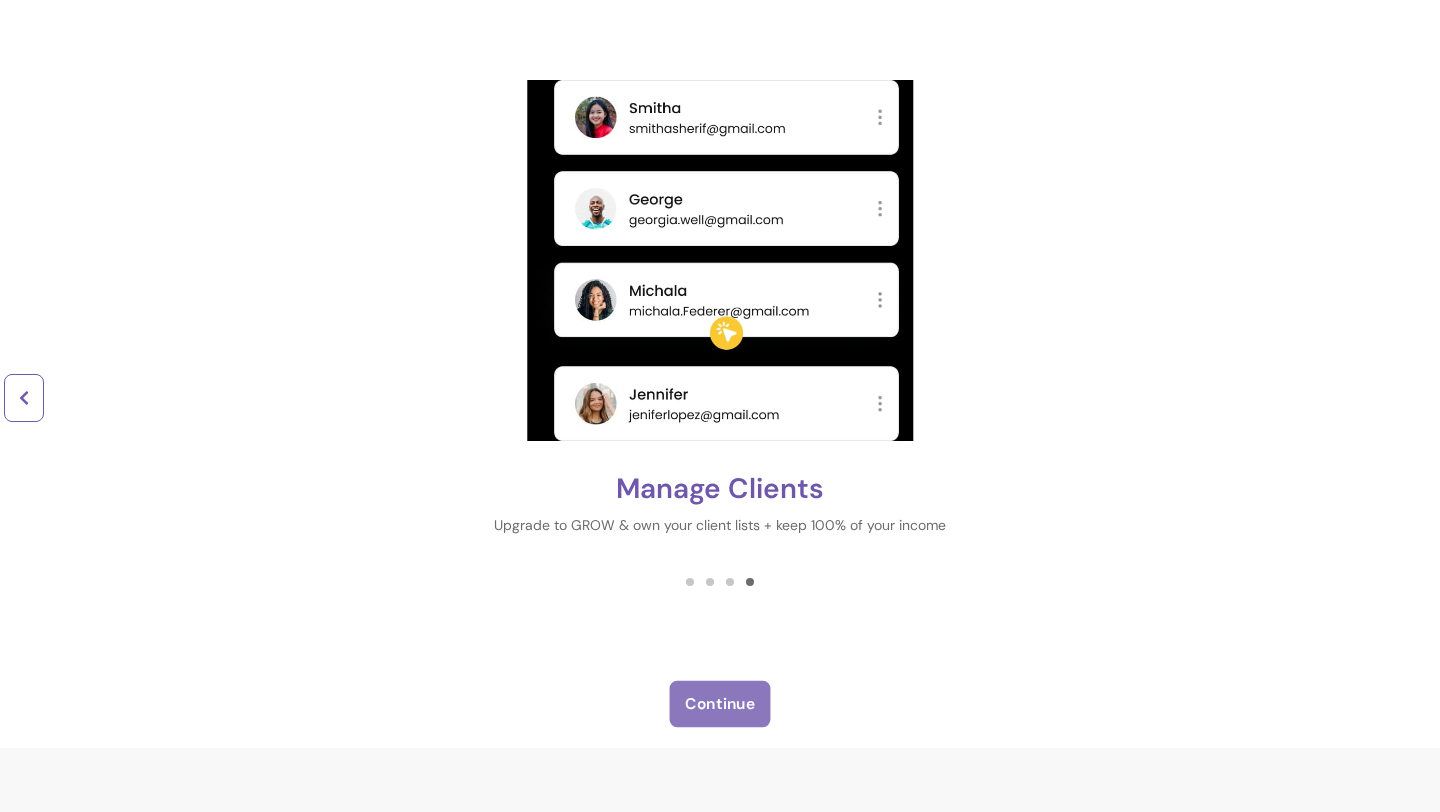 click on "Continue" at bounding box center [720, 704] 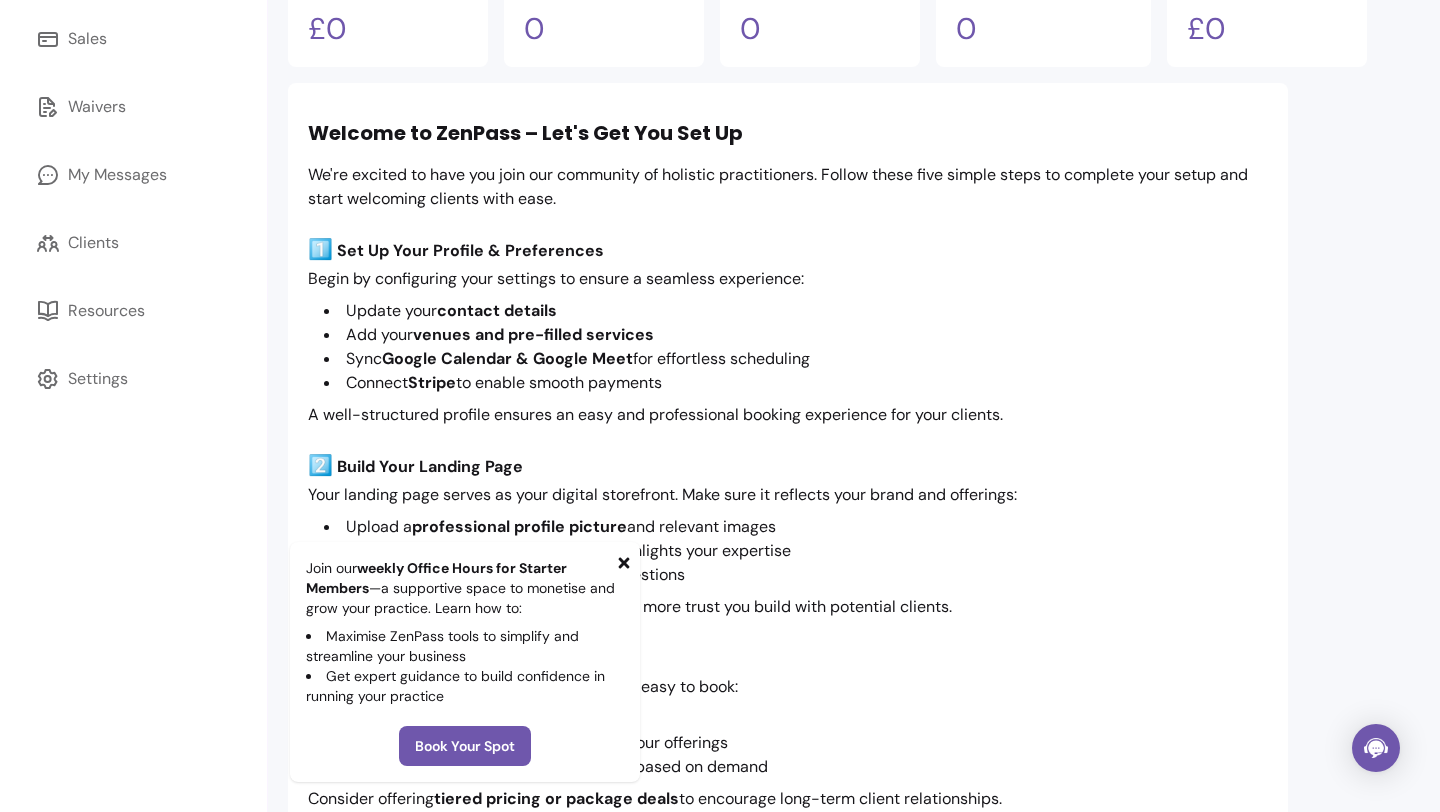 scroll, scrollTop: 410, scrollLeft: 0, axis: vertical 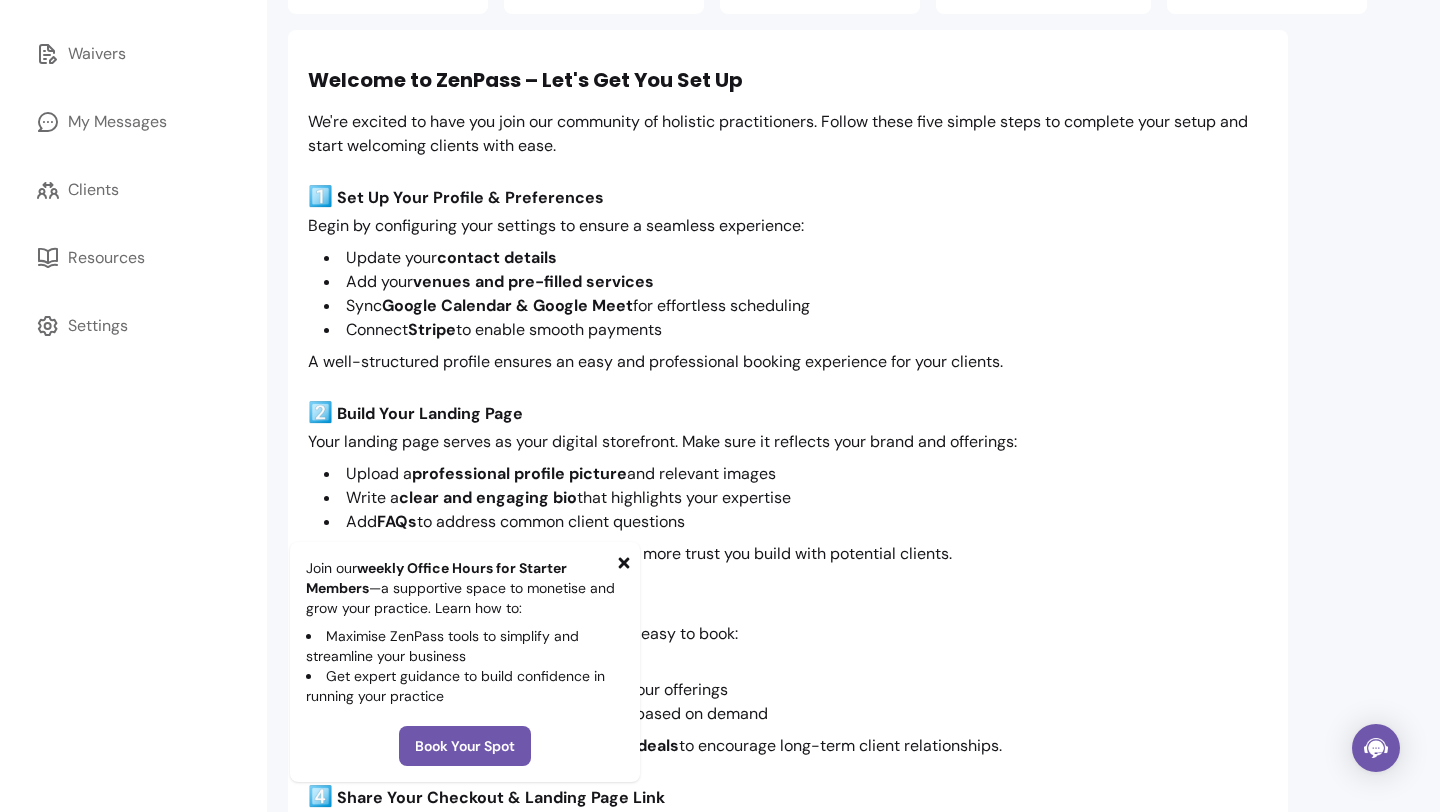click 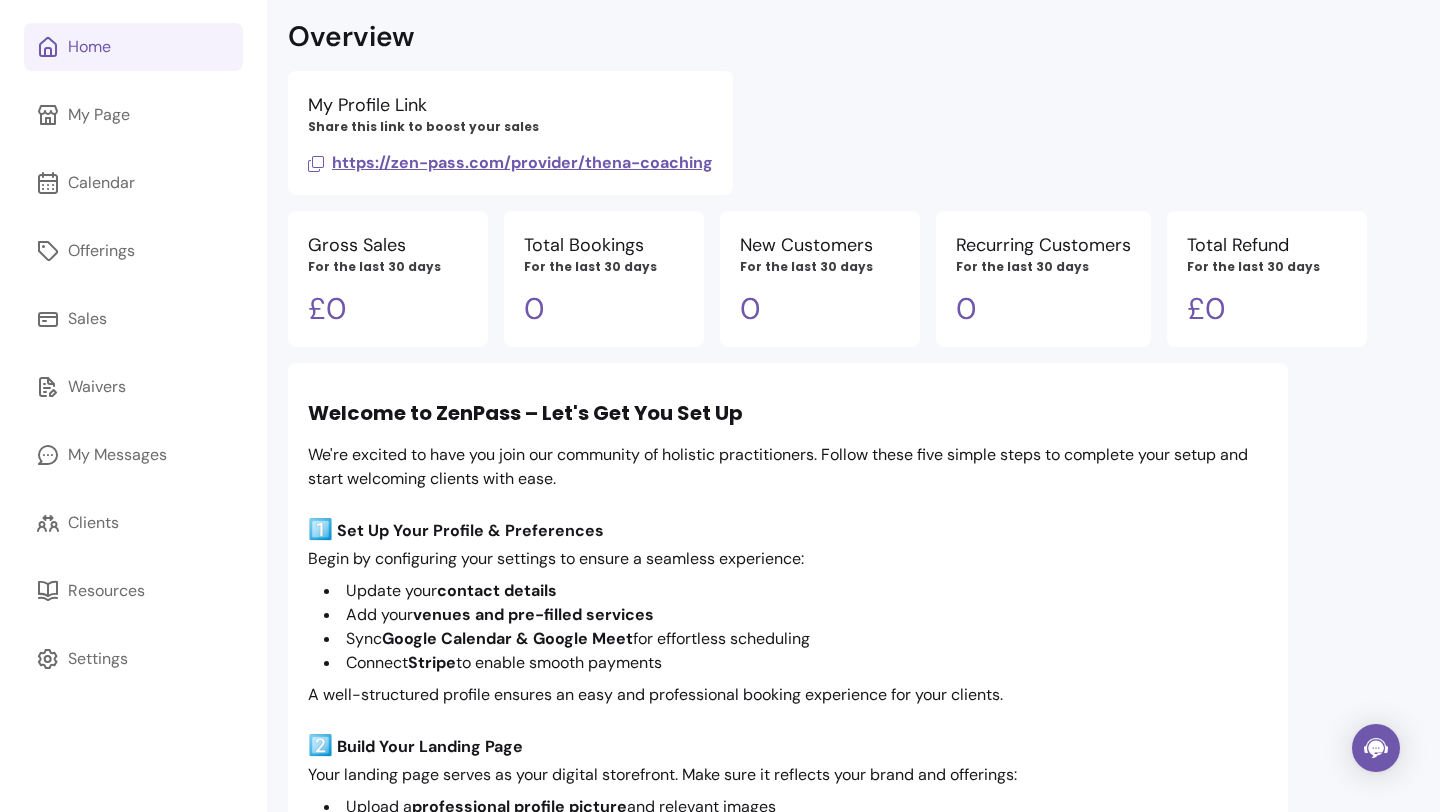 scroll, scrollTop: 0, scrollLeft: 0, axis: both 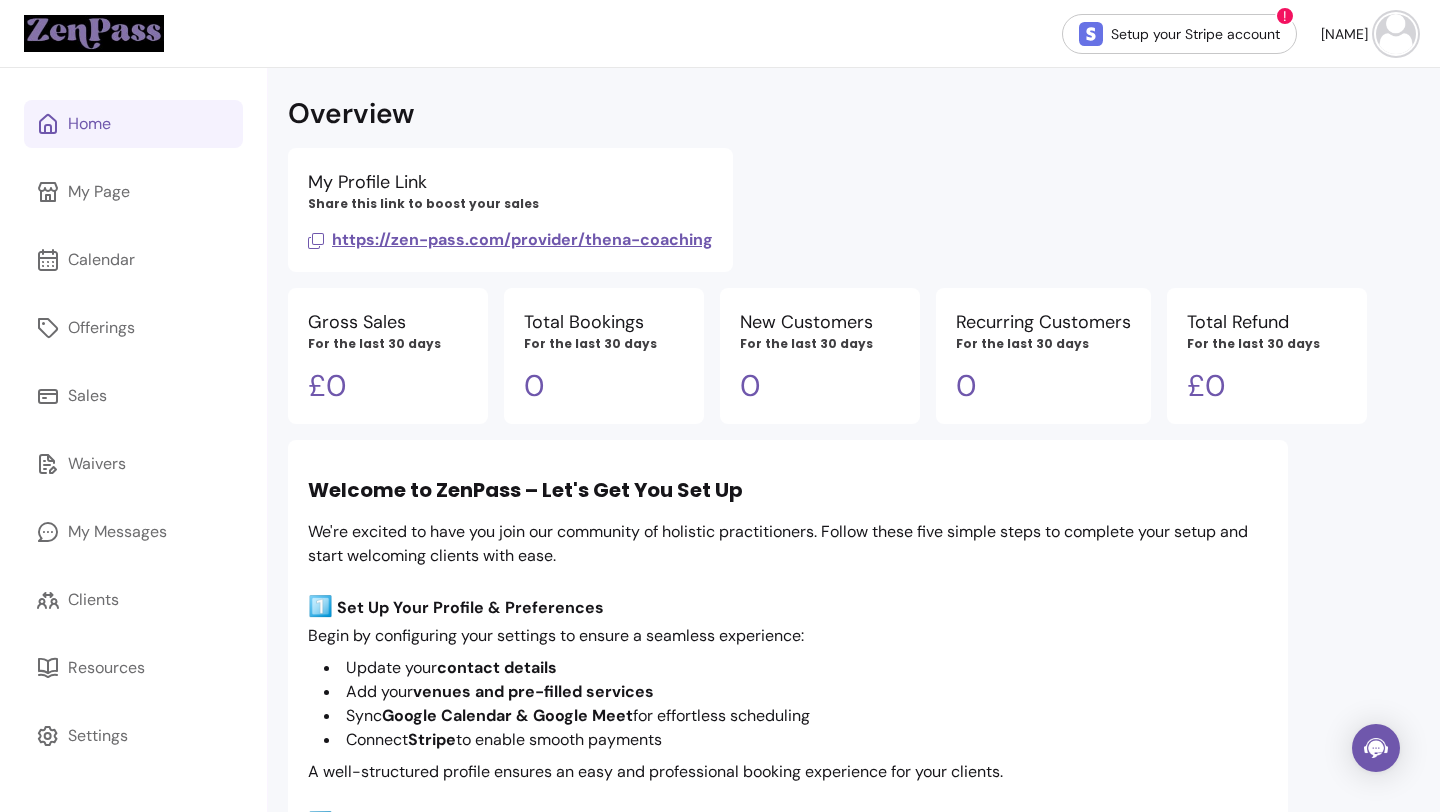 click on "https://zen-pass.com/provider/thena-coaching" at bounding box center [510, 239] 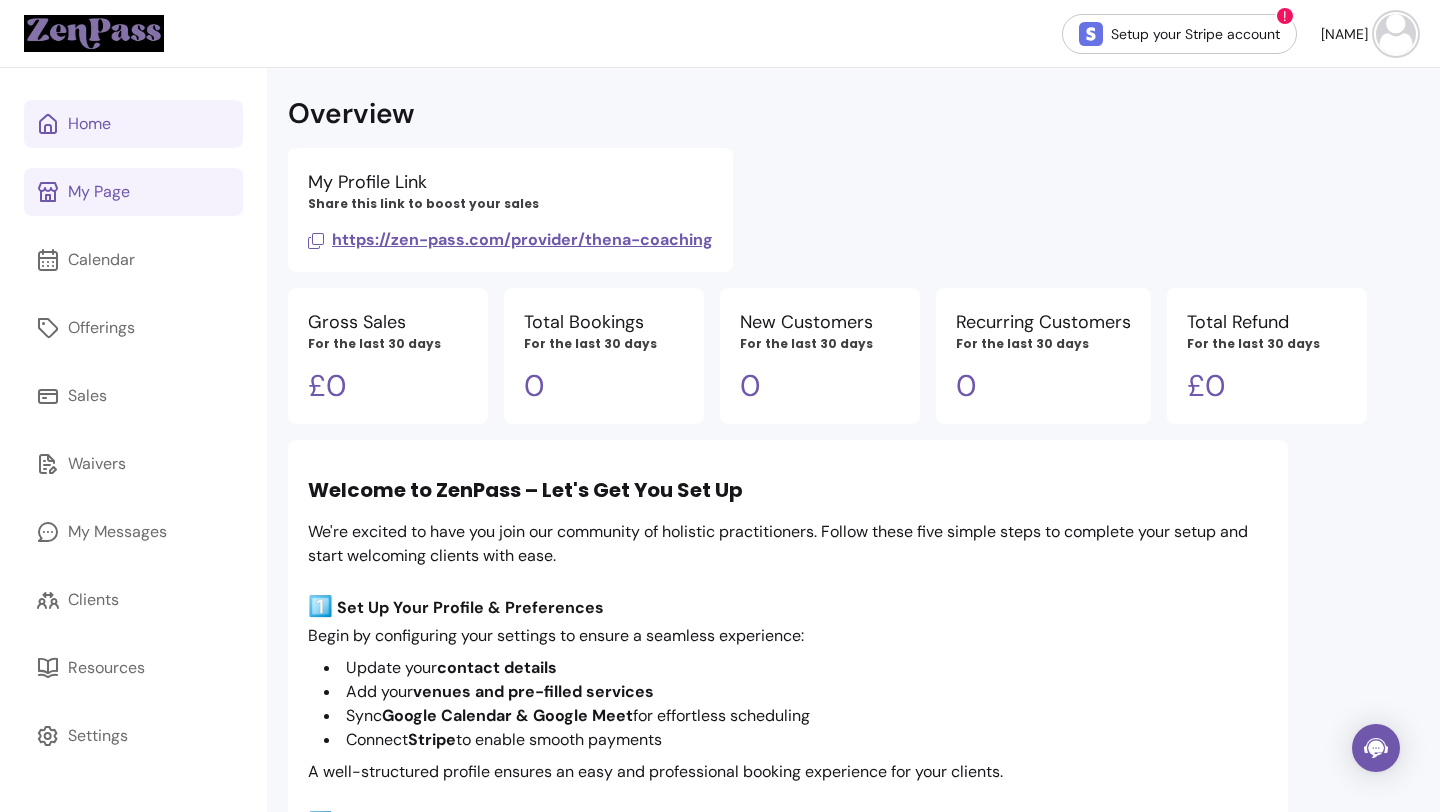 click on "My Page" at bounding box center [133, 192] 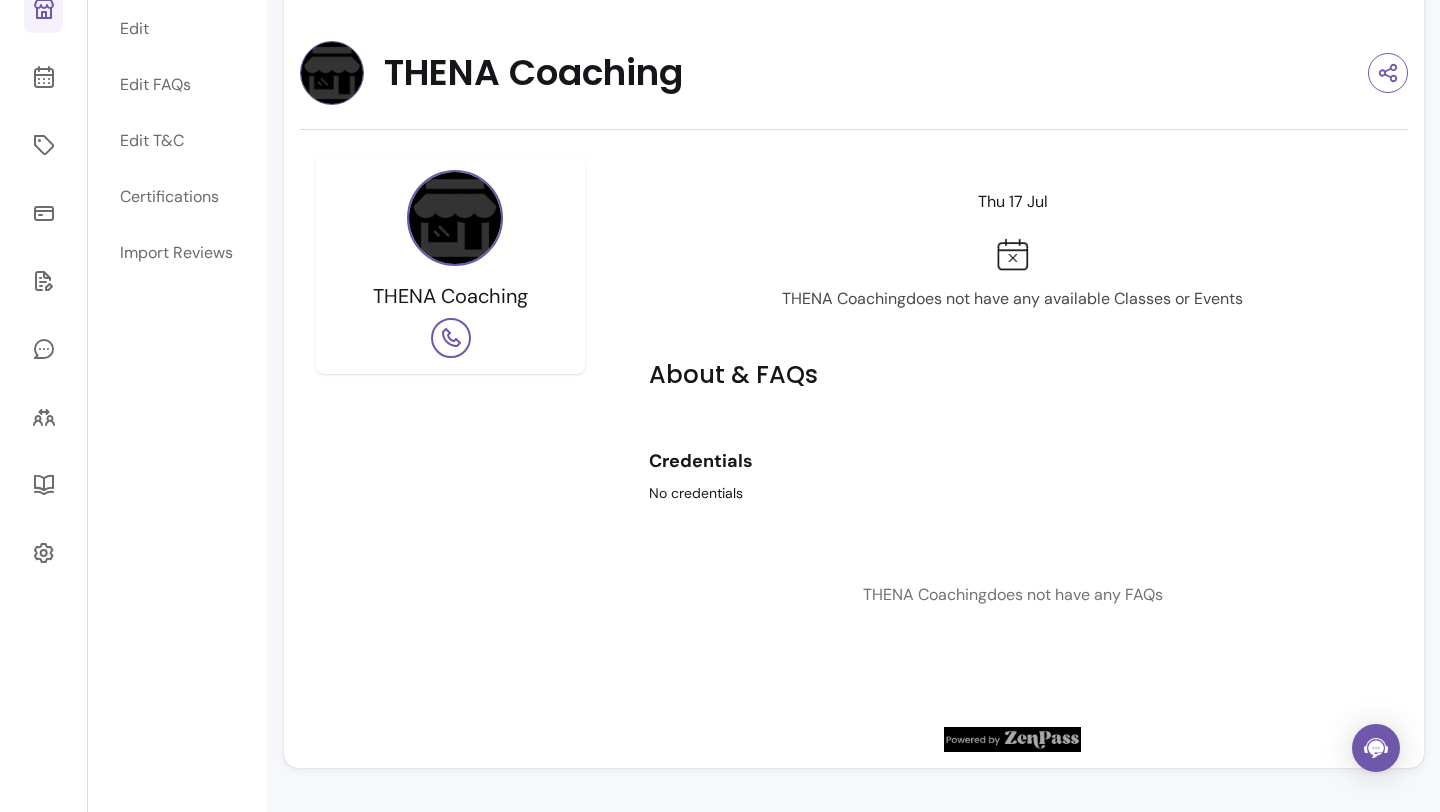 scroll, scrollTop: 0, scrollLeft: 0, axis: both 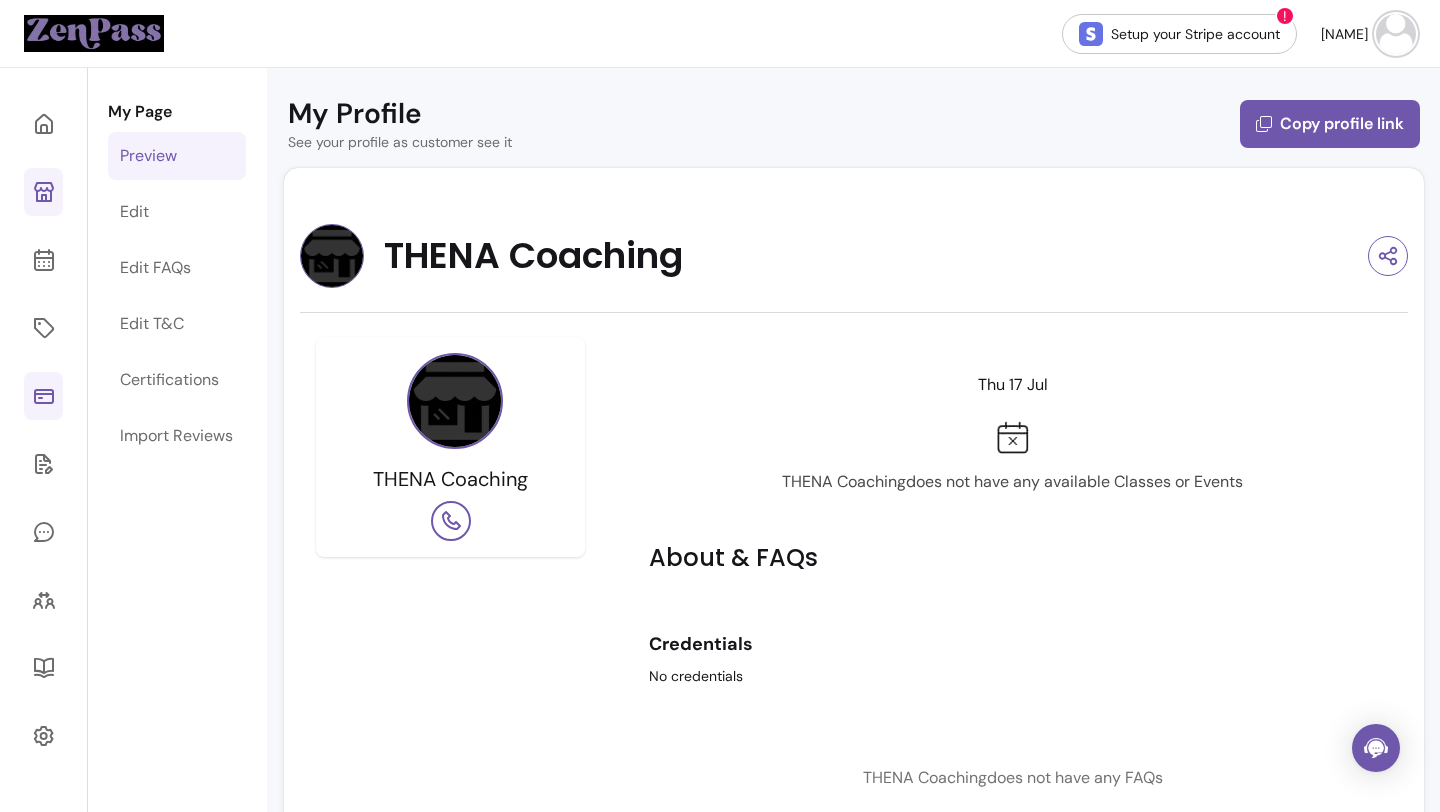 click at bounding box center [43, 396] 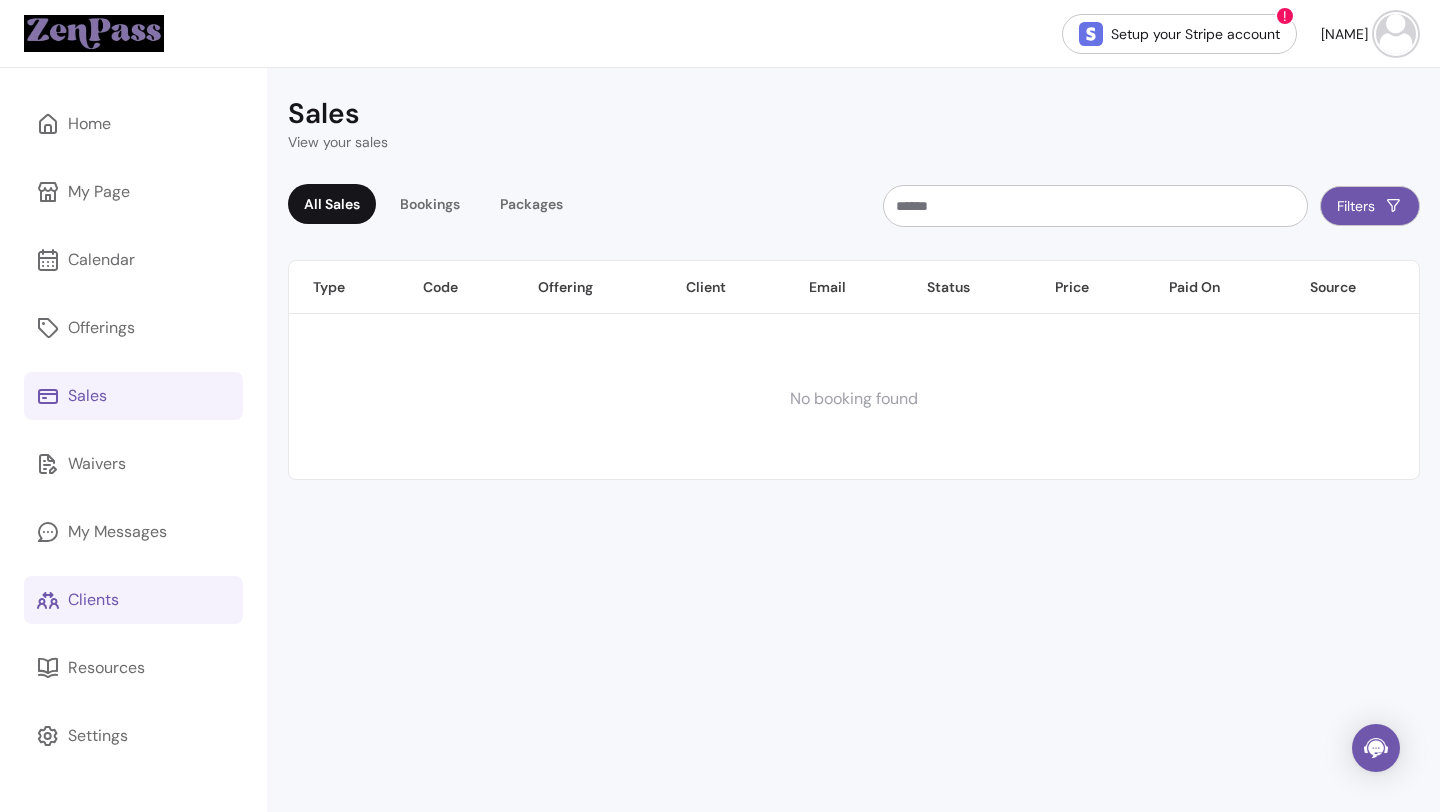 click on "Clients" at bounding box center [93, 600] 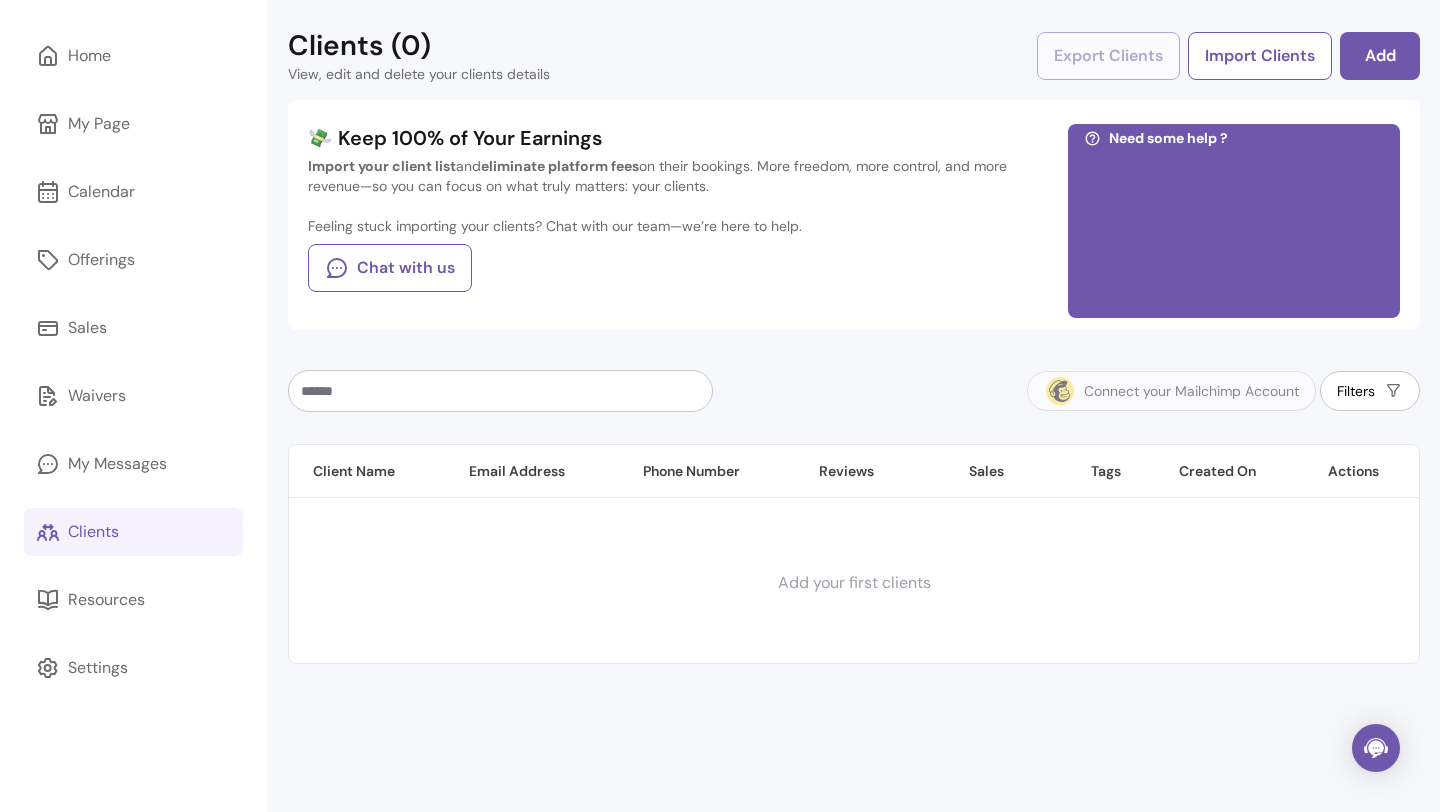 scroll, scrollTop: 0, scrollLeft: 0, axis: both 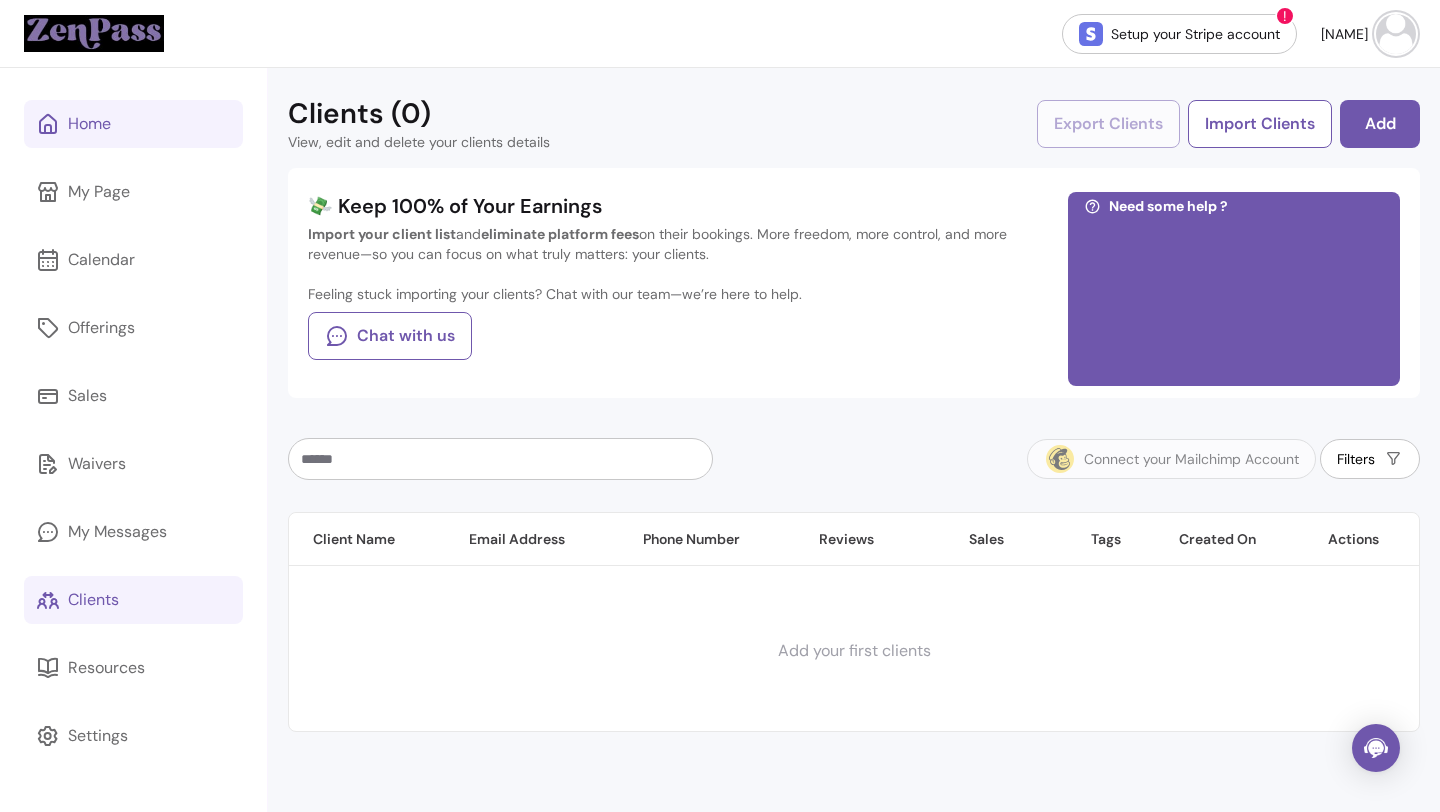 click on "Home" at bounding box center [133, 124] 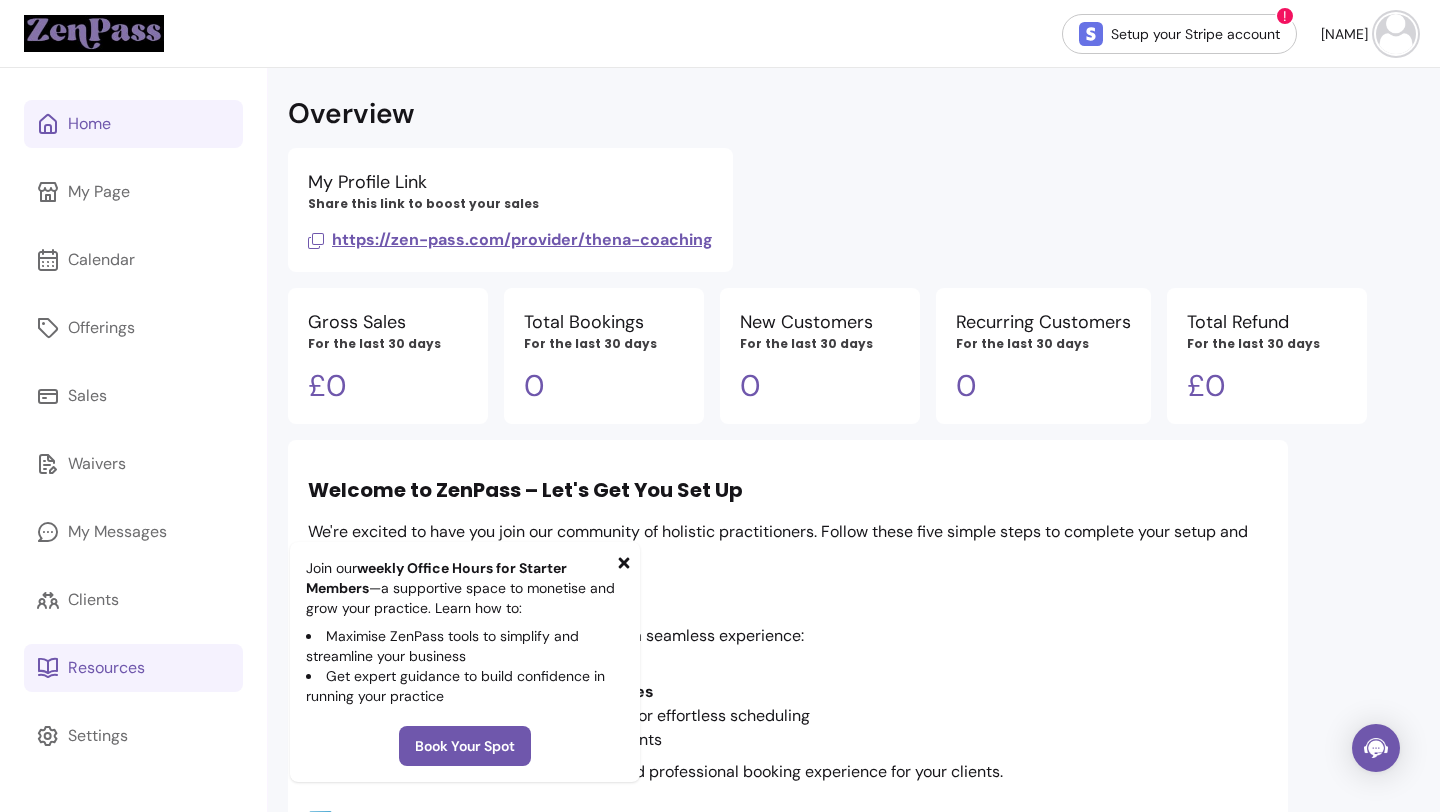 click on "Resources" at bounding box center (106, 668) 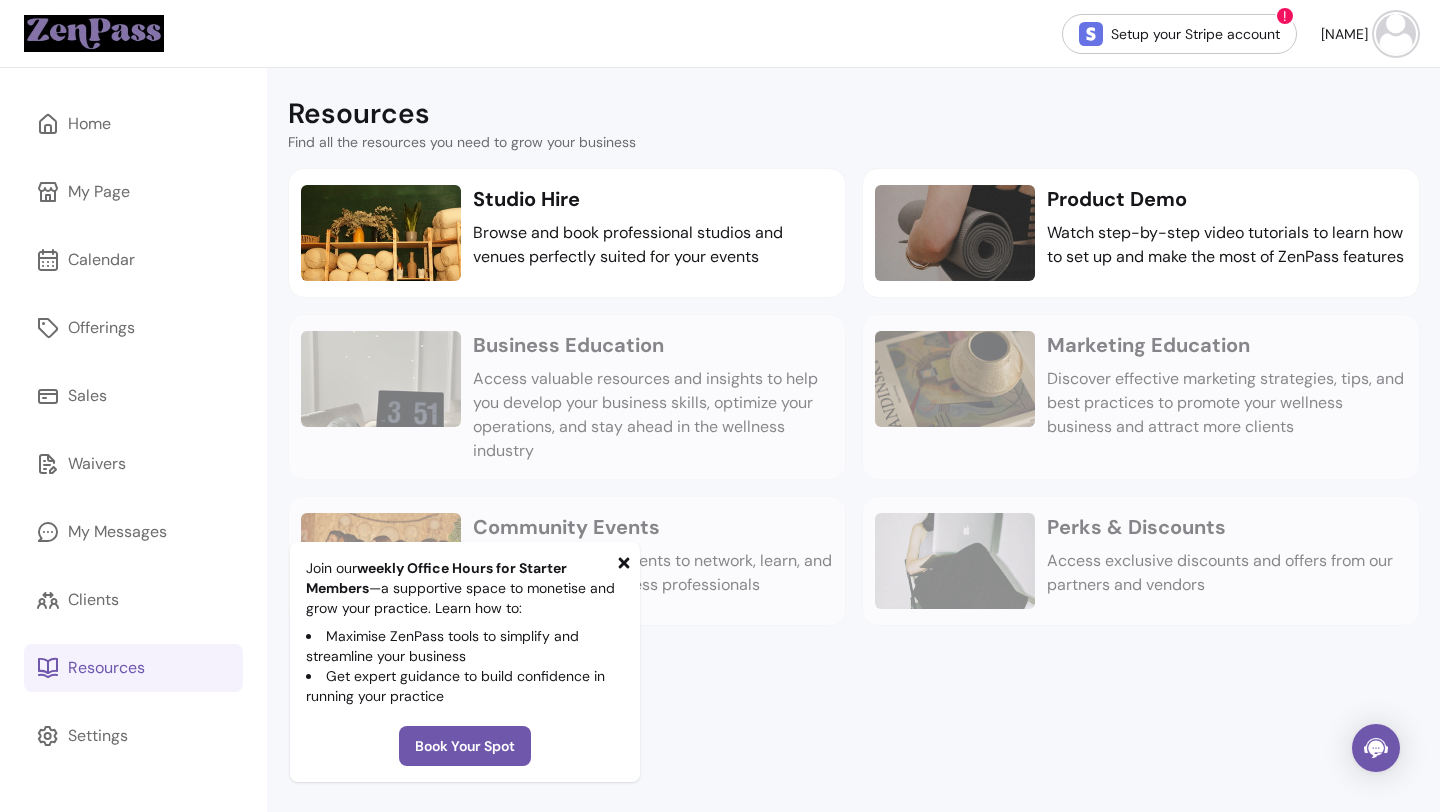 click at bounding box center [624, 562] 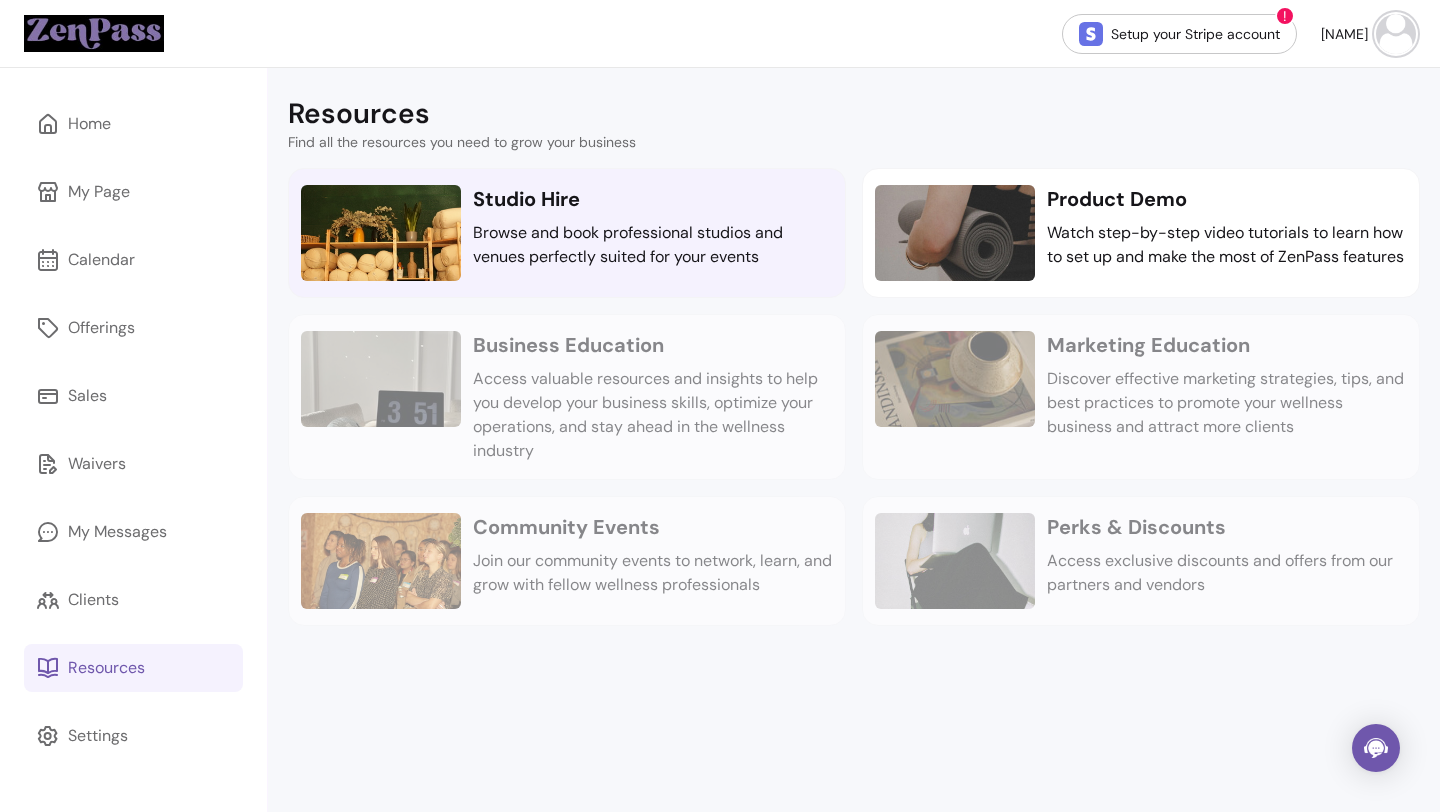 click on "Studio Hire" at bounding box center [653, 199] 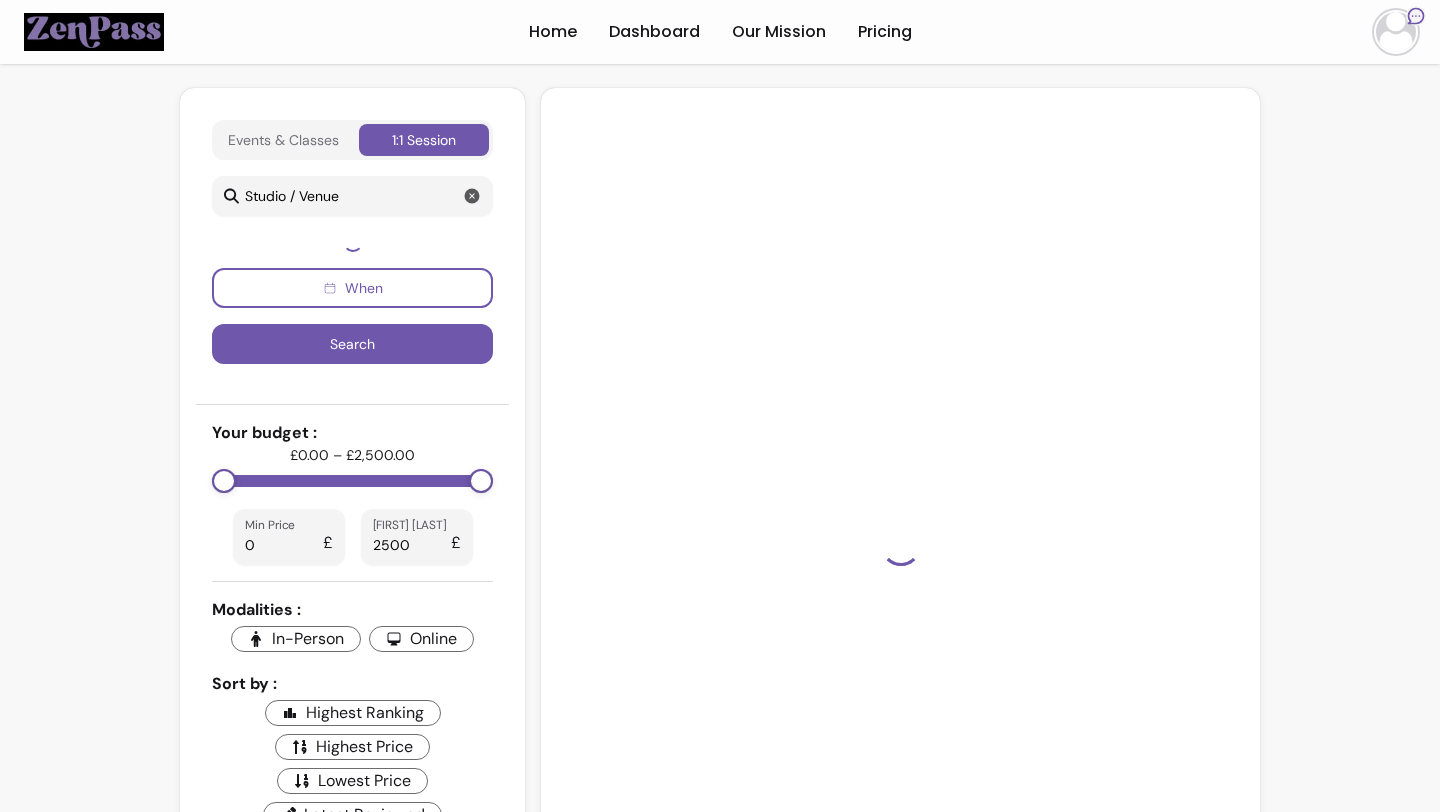 scroll, scrollTop: 0, scrollLeft: 0, axis: both 